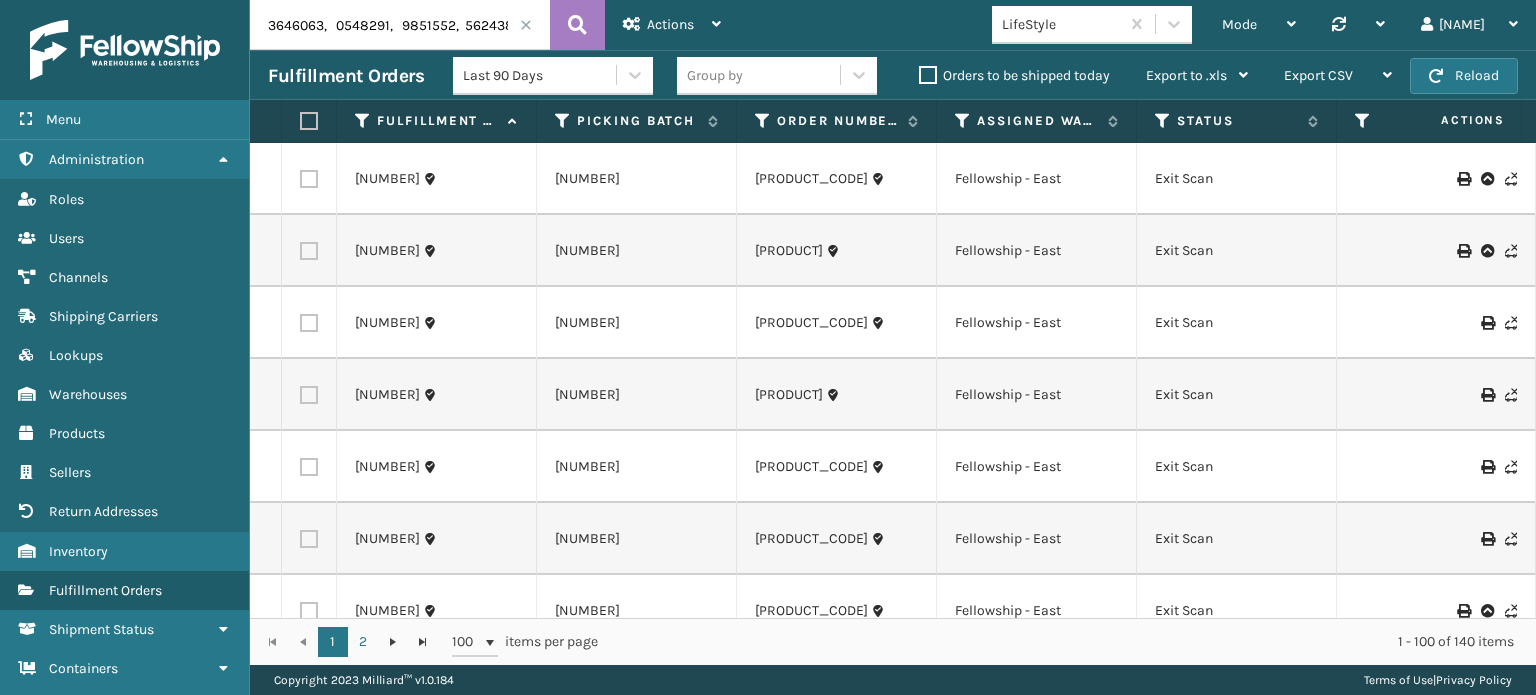 scroll, scrollTop: 0, scrollLeft: 0, axis: both 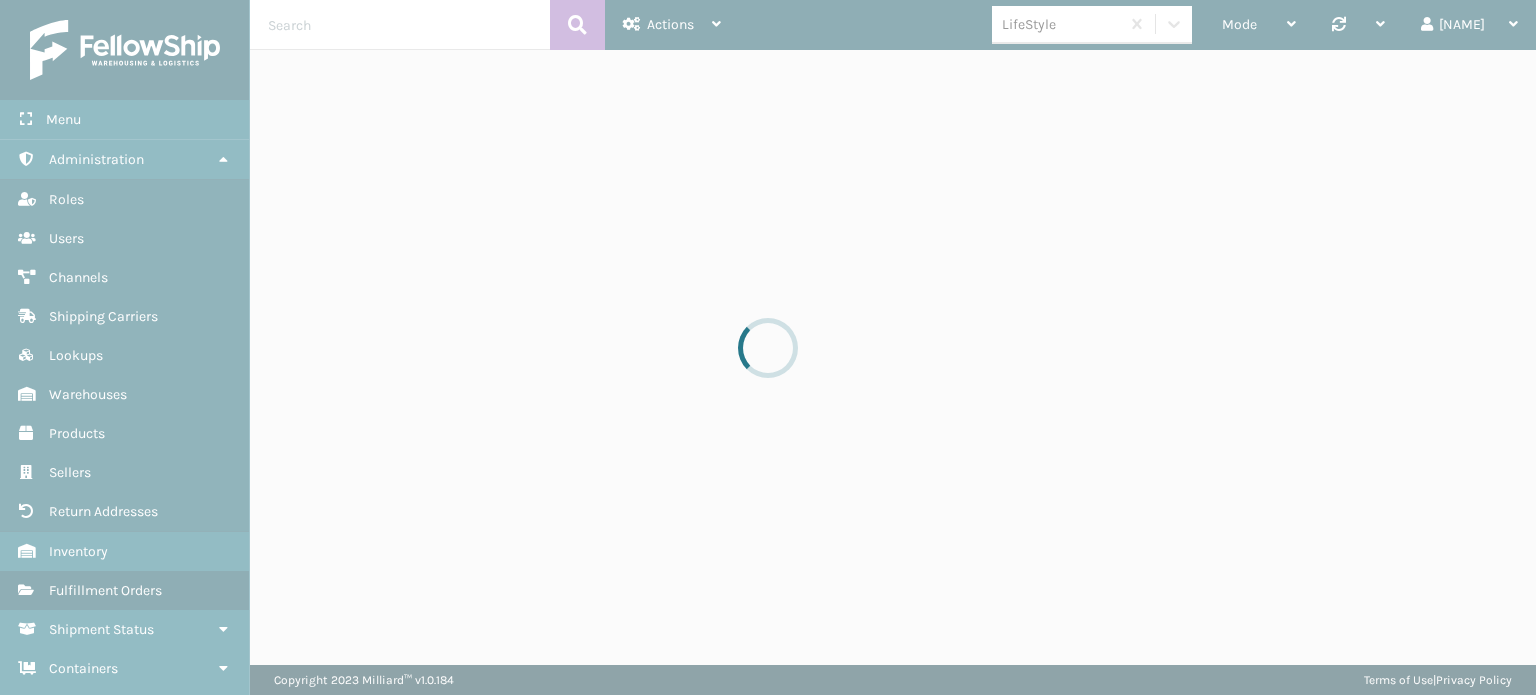 type 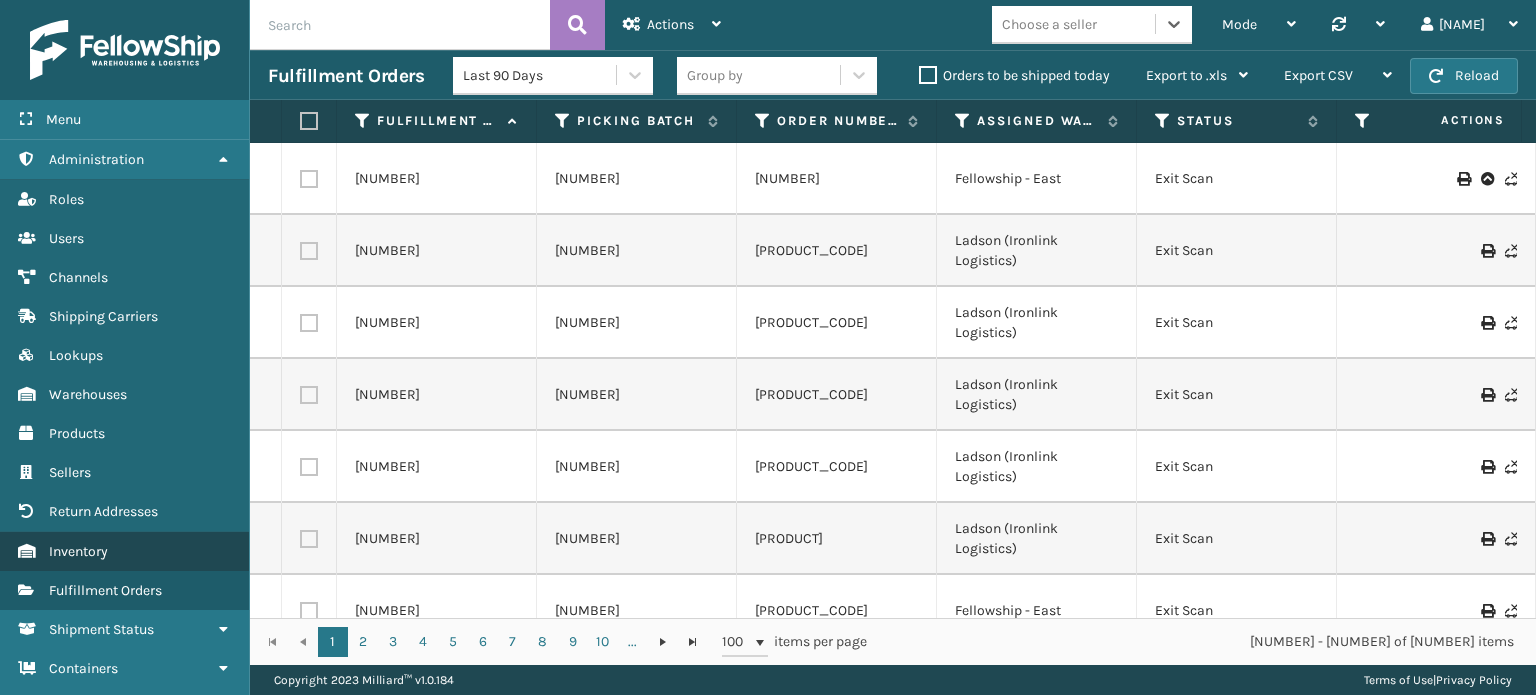 click on "Inventory" at bounding box center (78, 551) 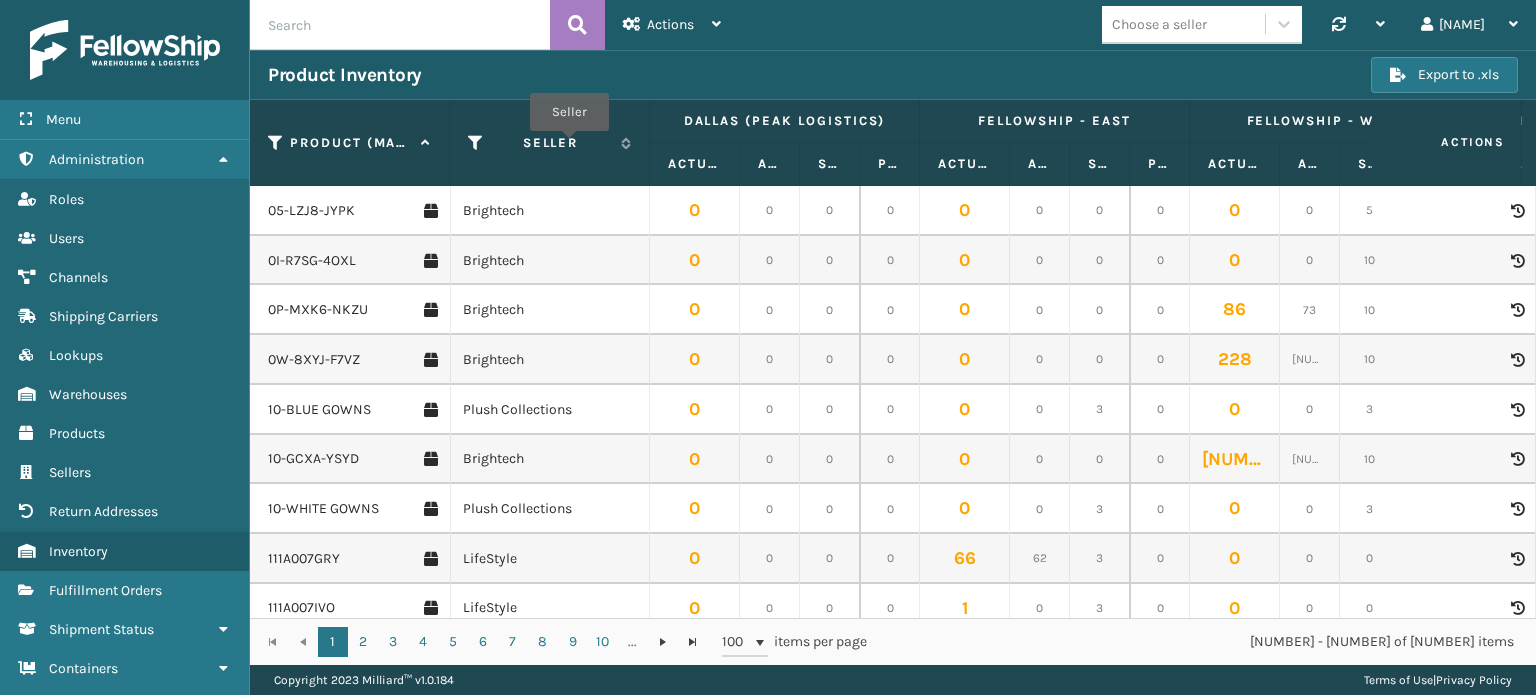 click at bounding box center [400, 25] 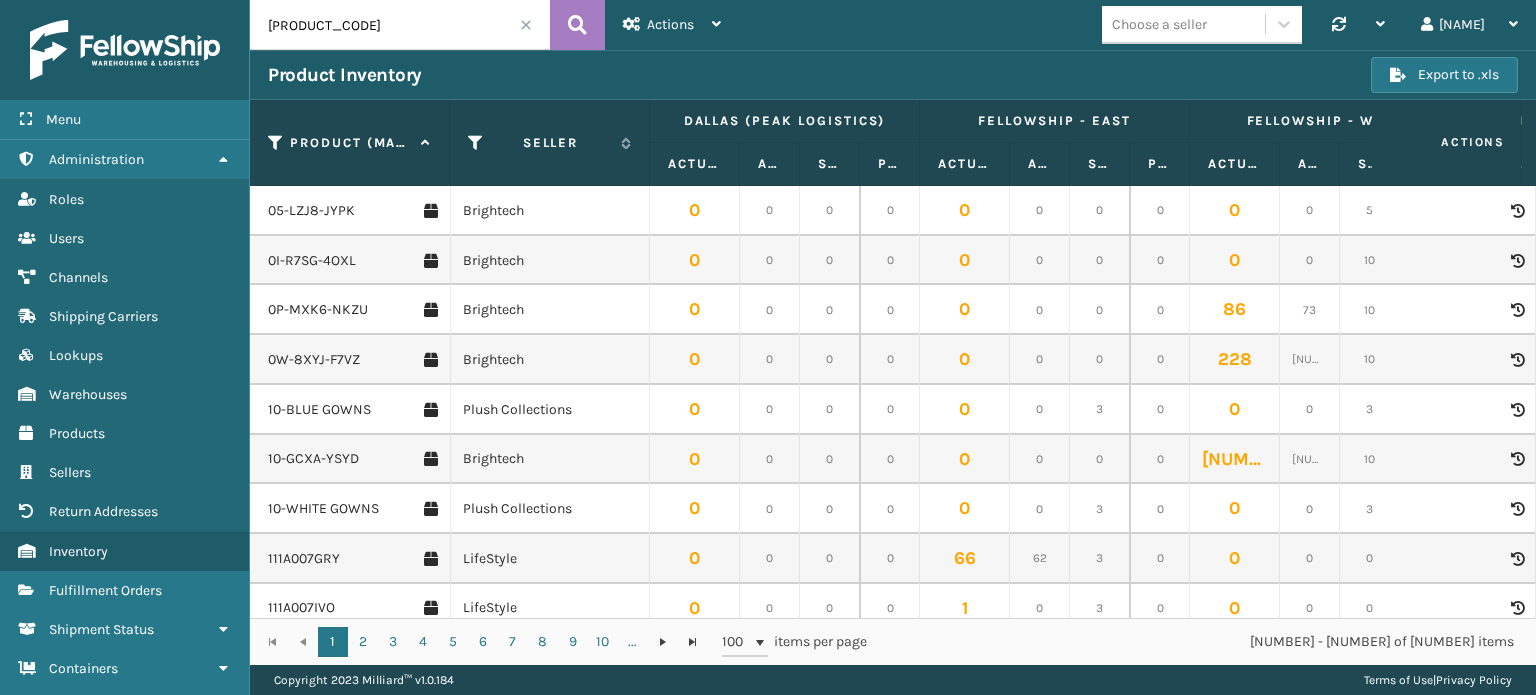 type on "[PRODUCT_CODE]" 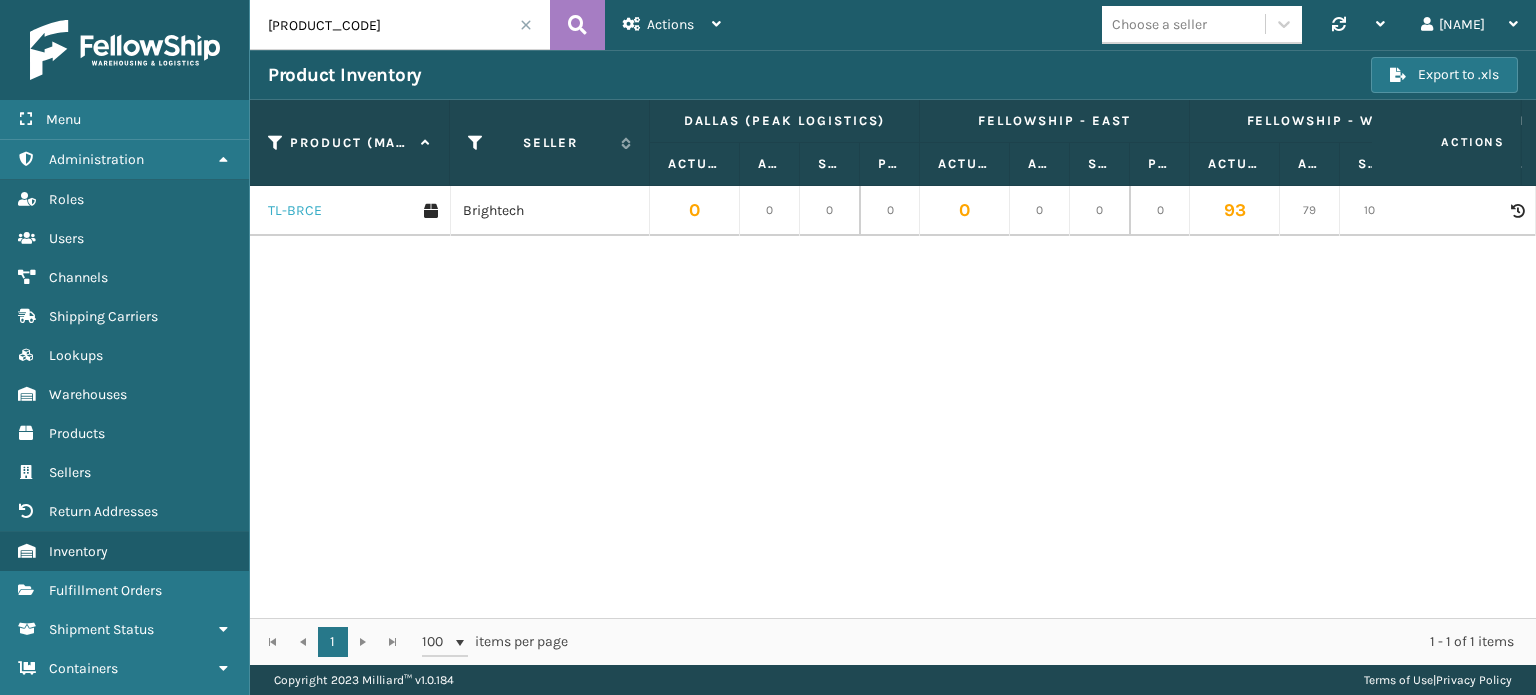 click on "TL-BRCE" at bounding box center [295, 211] 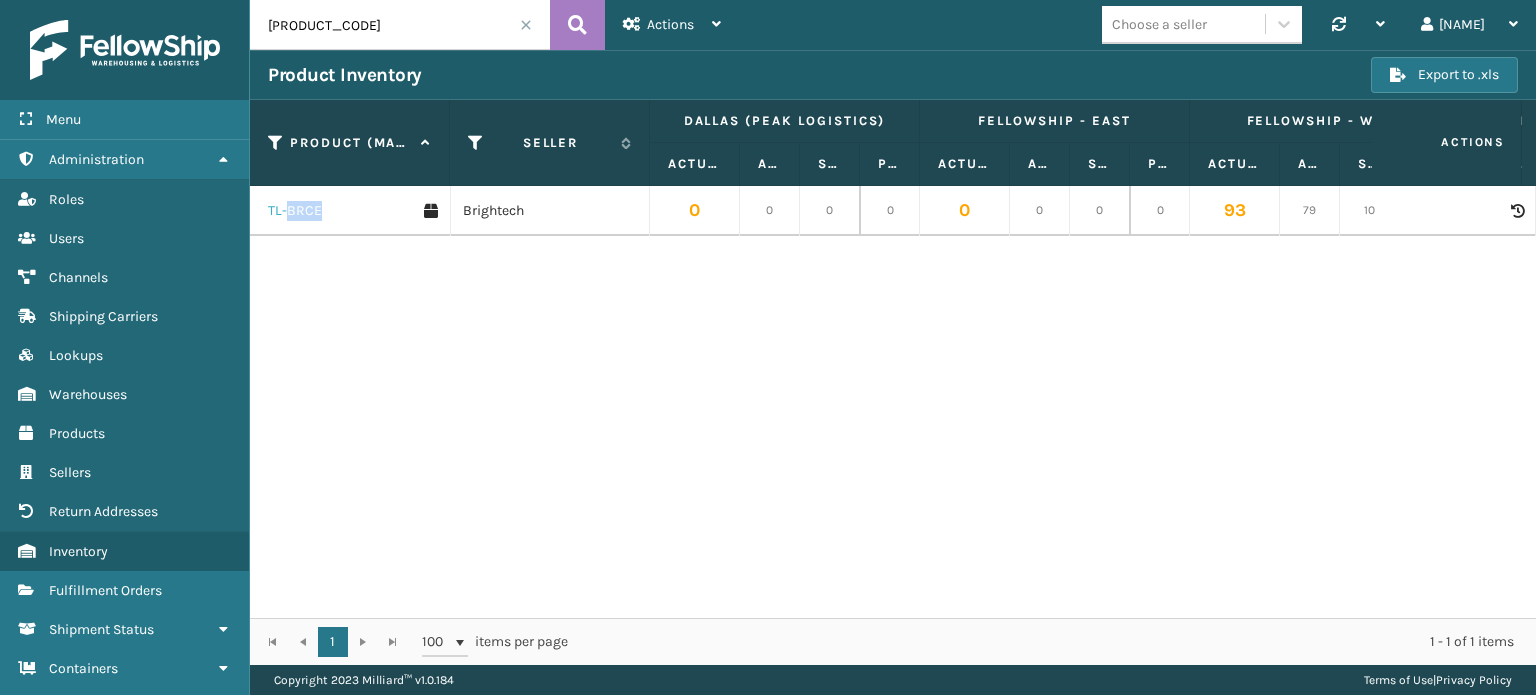 click on "TL-BRCE" at bounding box center (295, 211) 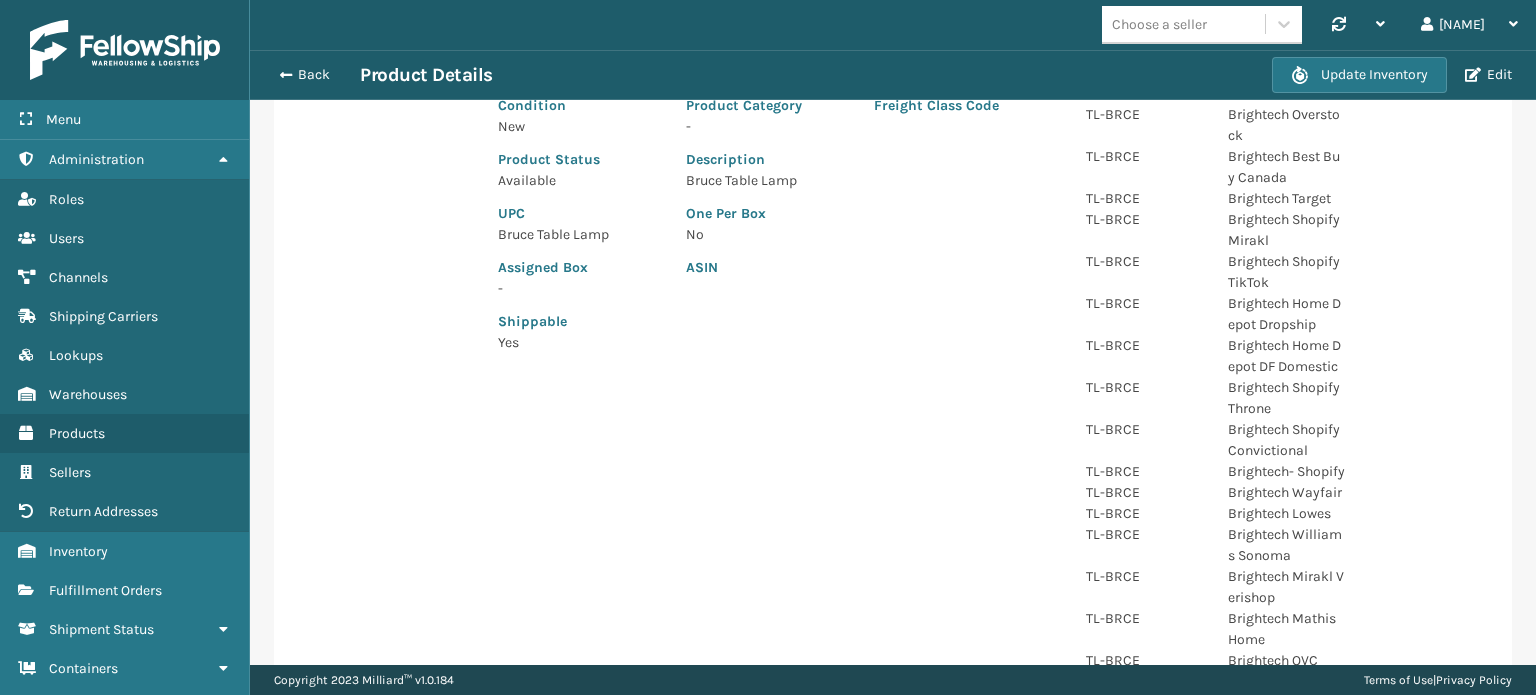 scroll, scrollTop: 218, scrollLeft: 0, axis: vertical 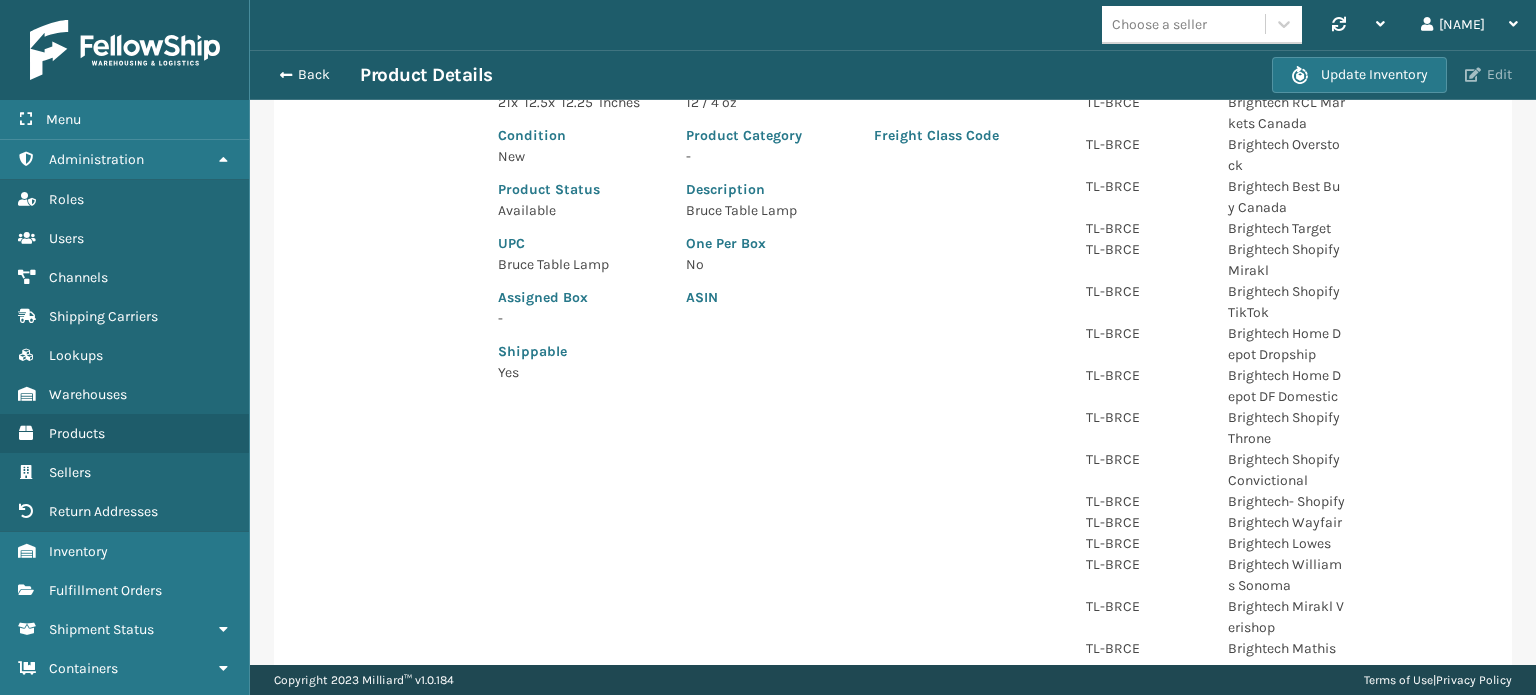 click at bounding box center [1473, 75] 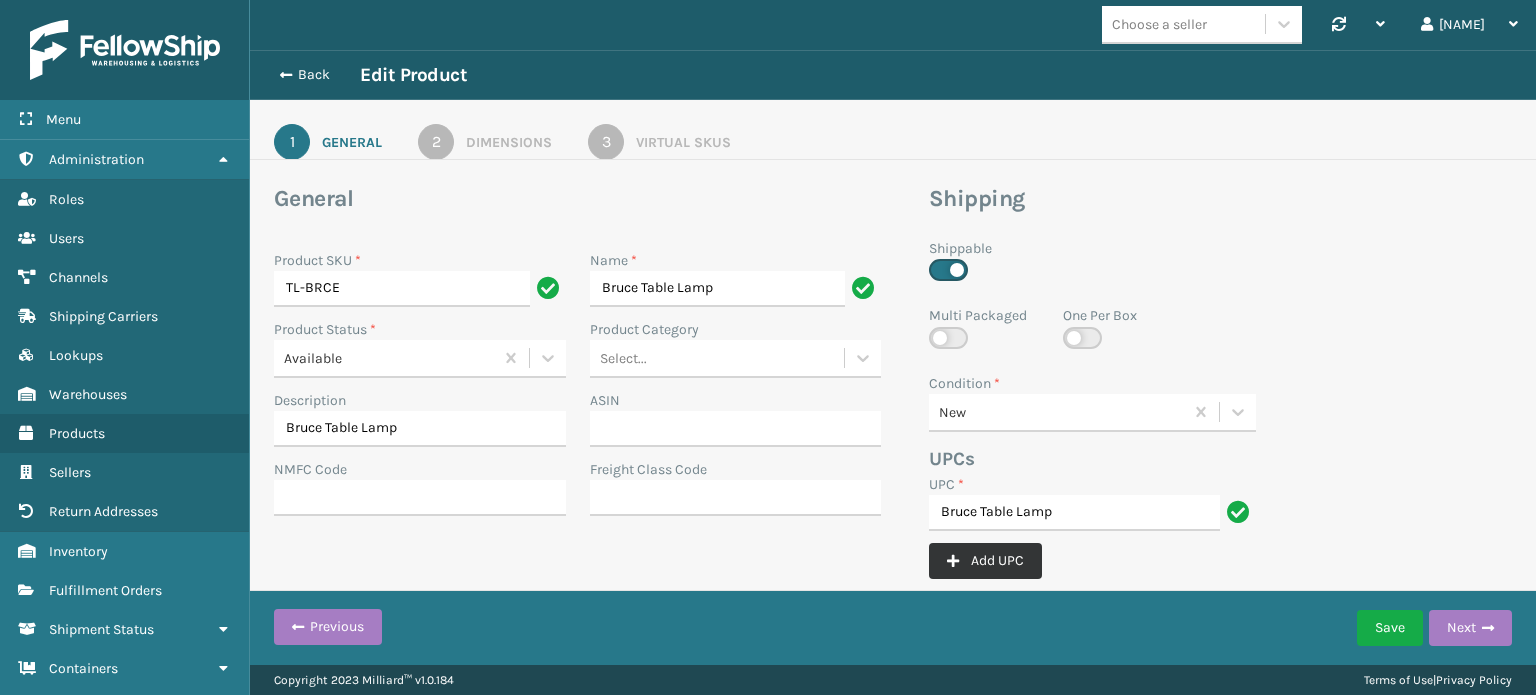 click on "Add UPC" at bounding box center (985, 561) 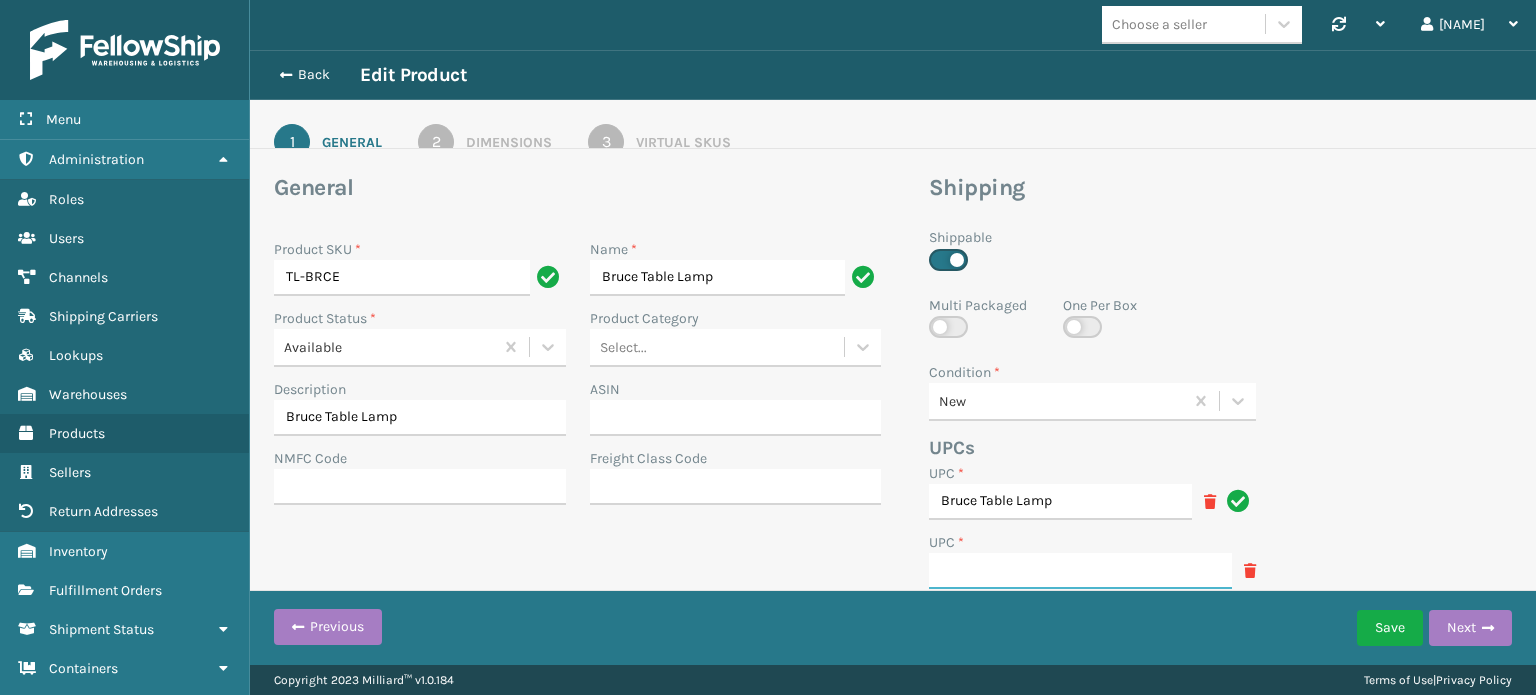 click on "UPC   *" at bounding box center (1080, 571) 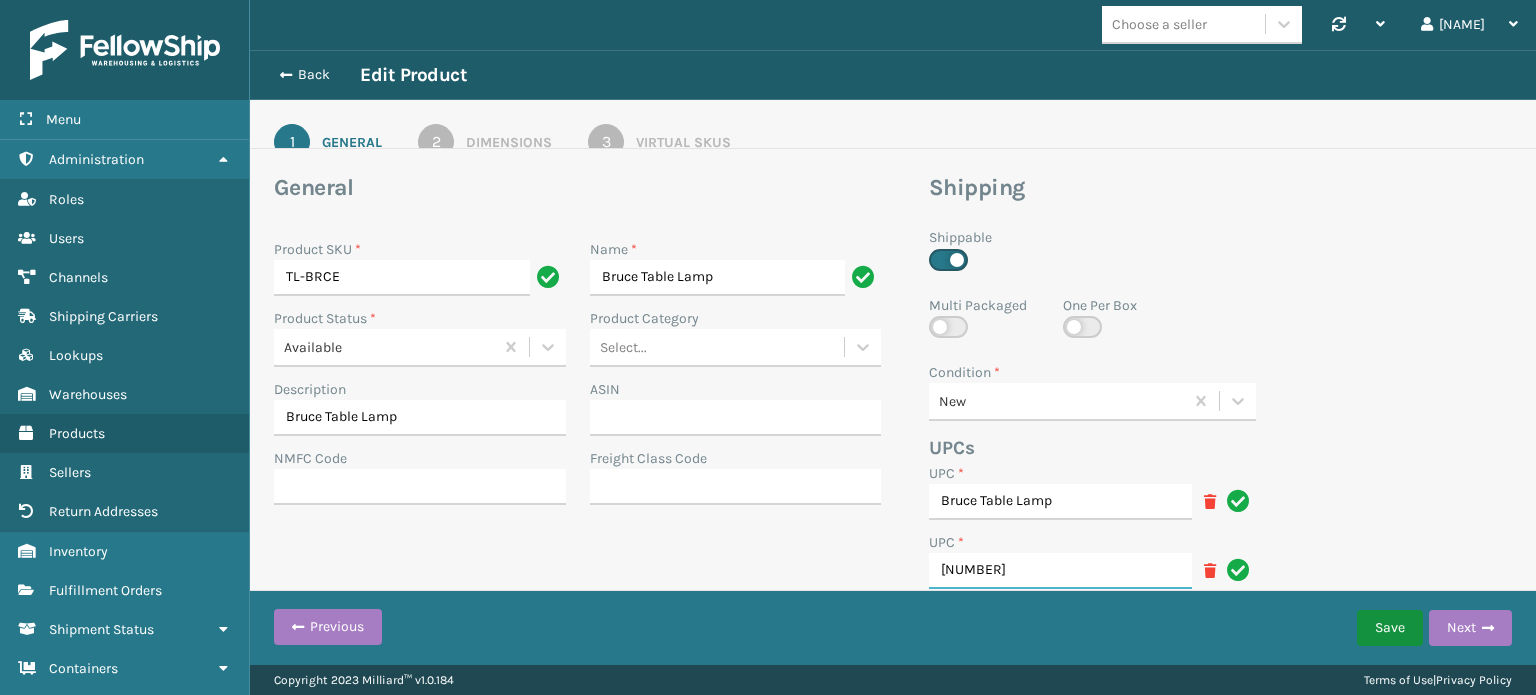 type on "[NUMBER]" 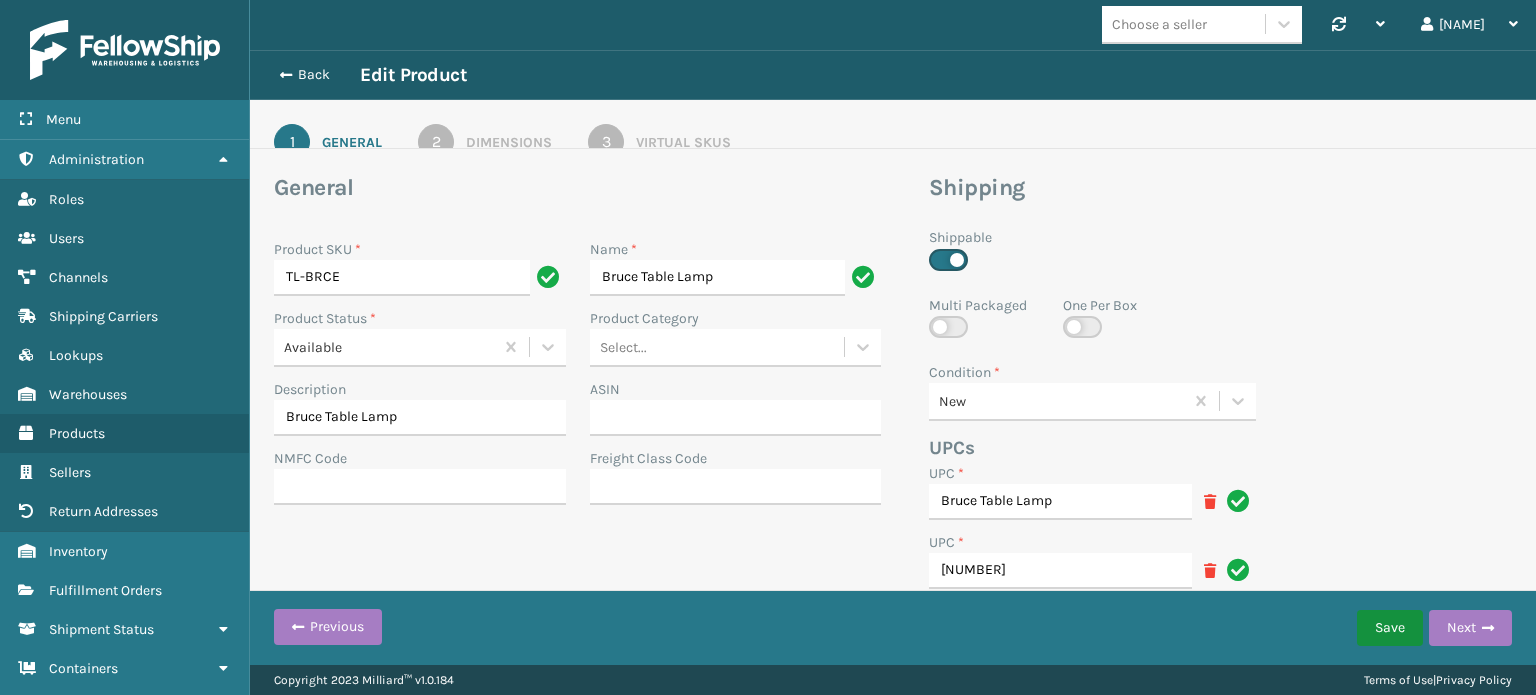 click on "Save" at bounding box center [1390, 628] 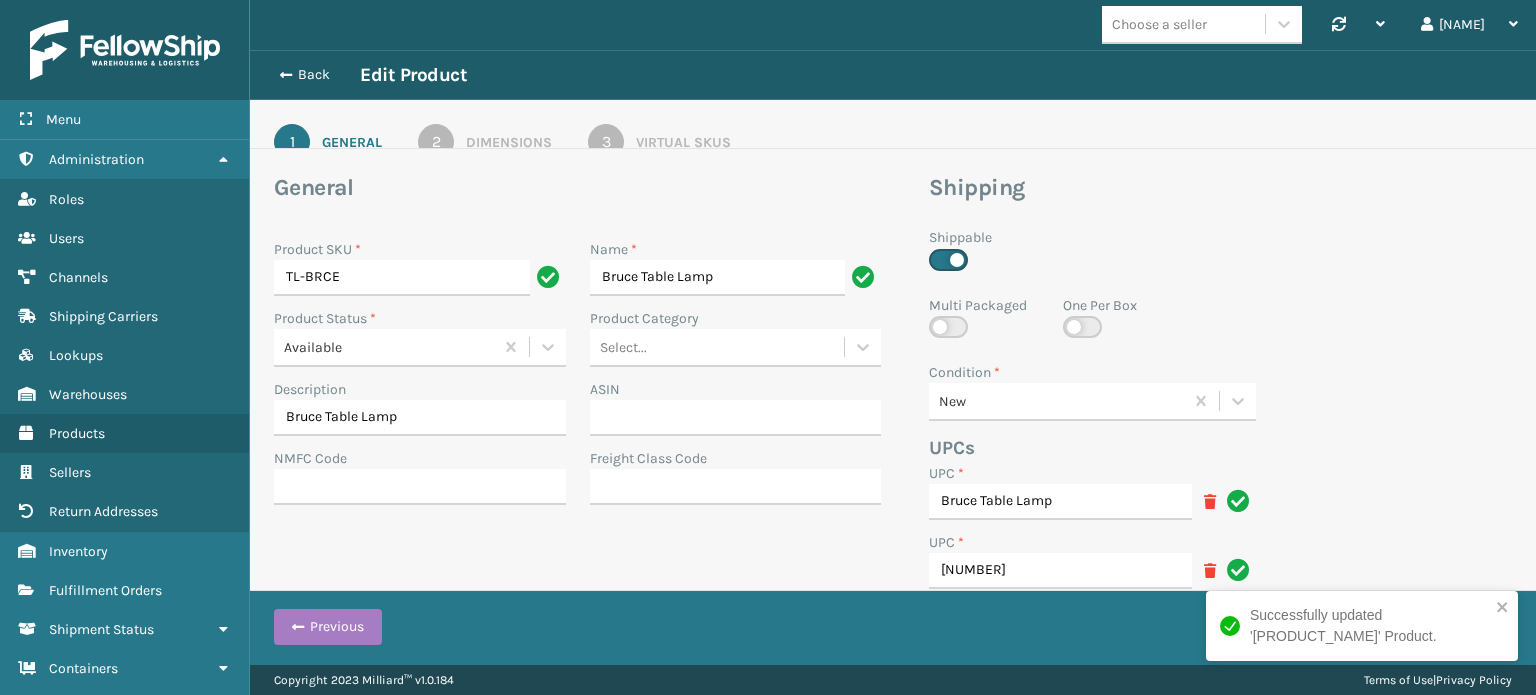 click on "Successfully updated '[PRODUCT_NAME]' Product." at bounding box center (1362, 634) 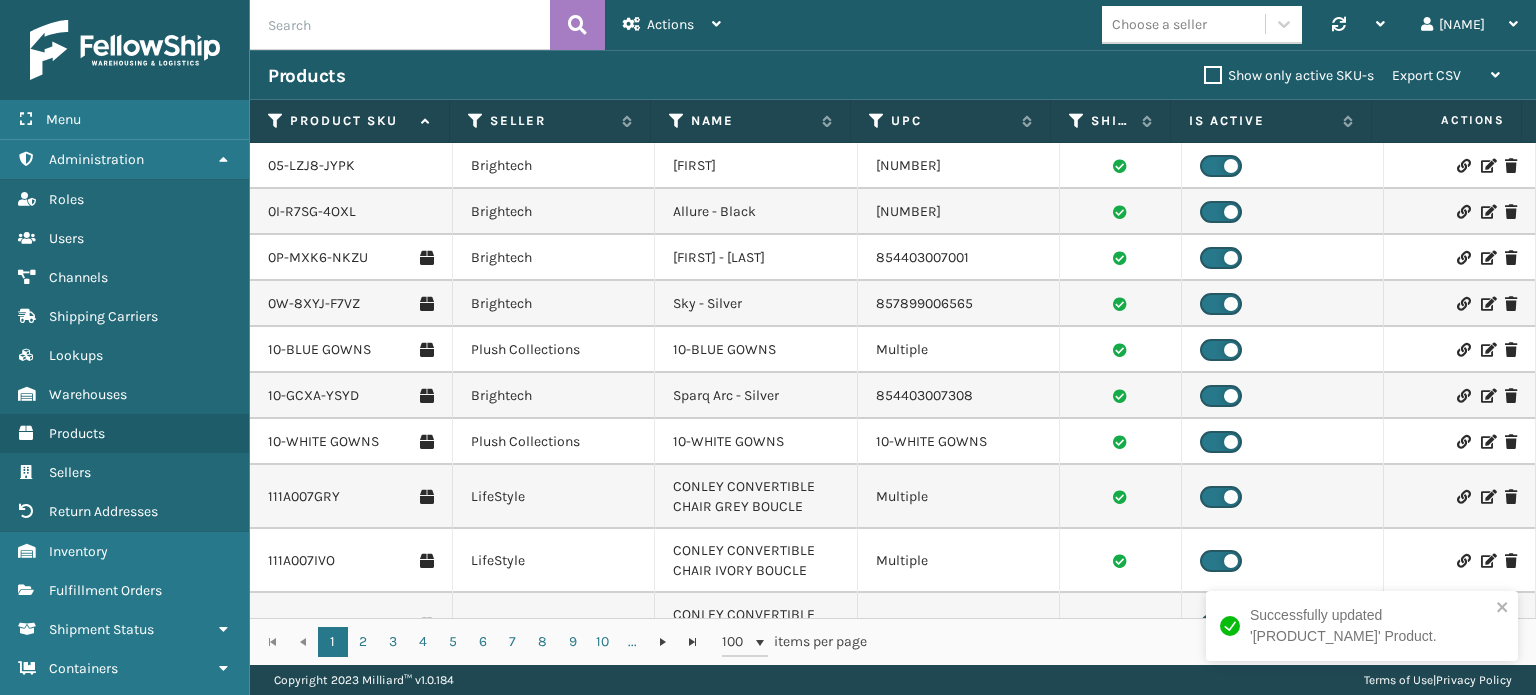 click at bounding box center (400, 25) 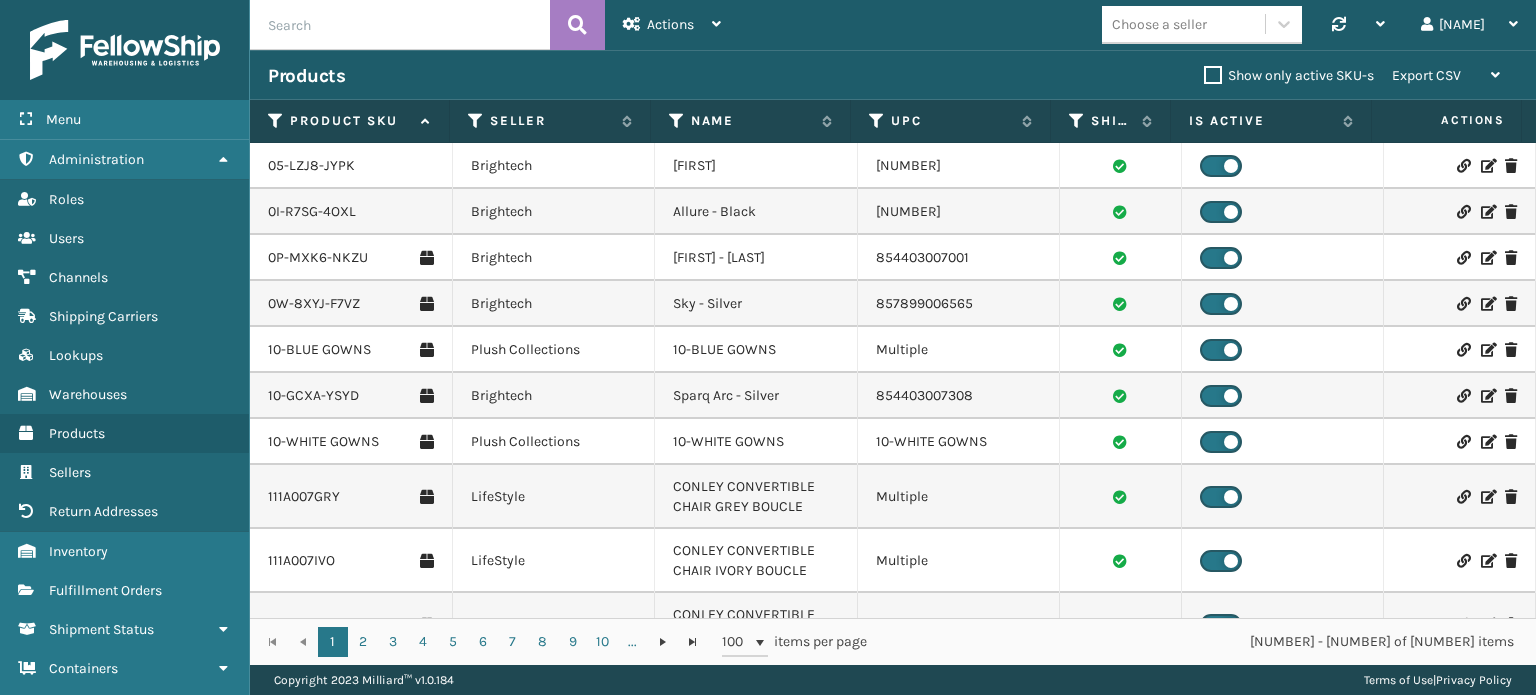 paste on "GEN-AB-B2-TXL" 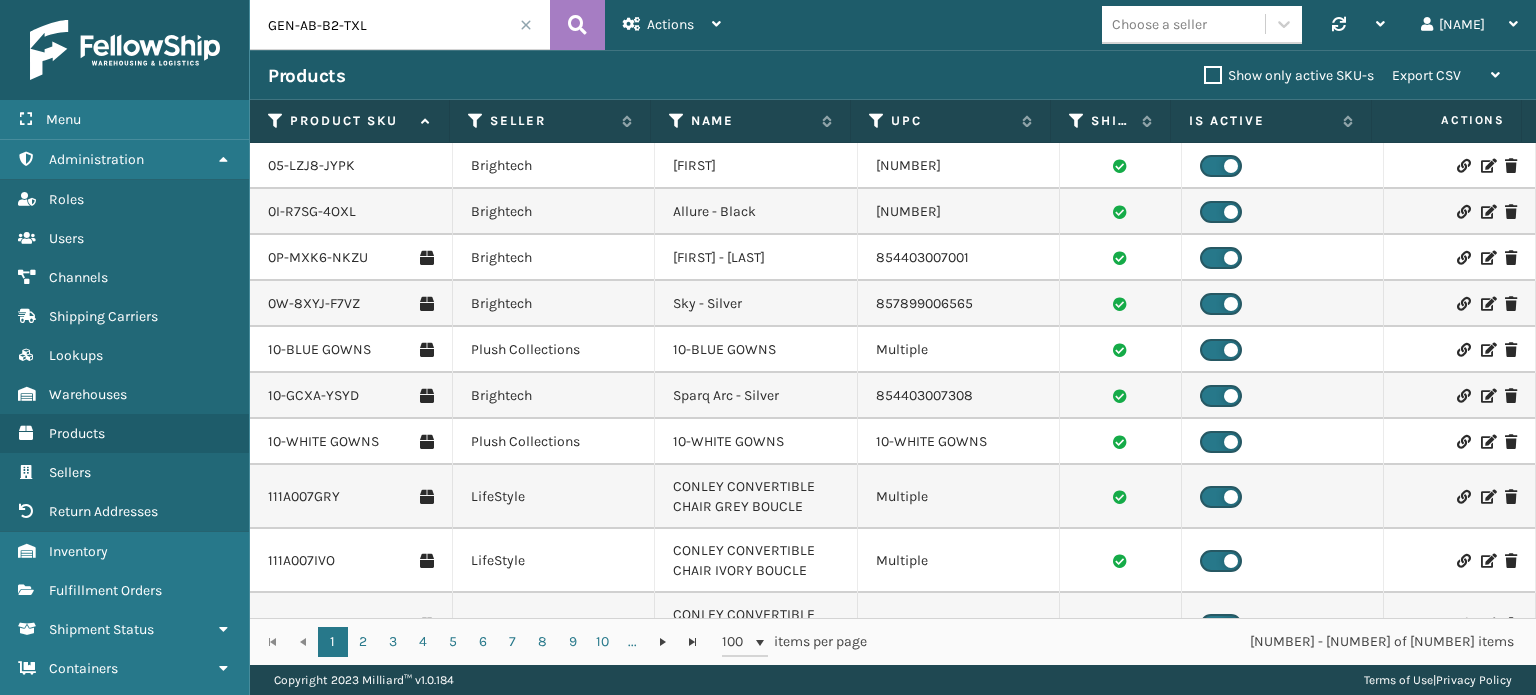 type on "GEN-AB-B2-TXL" 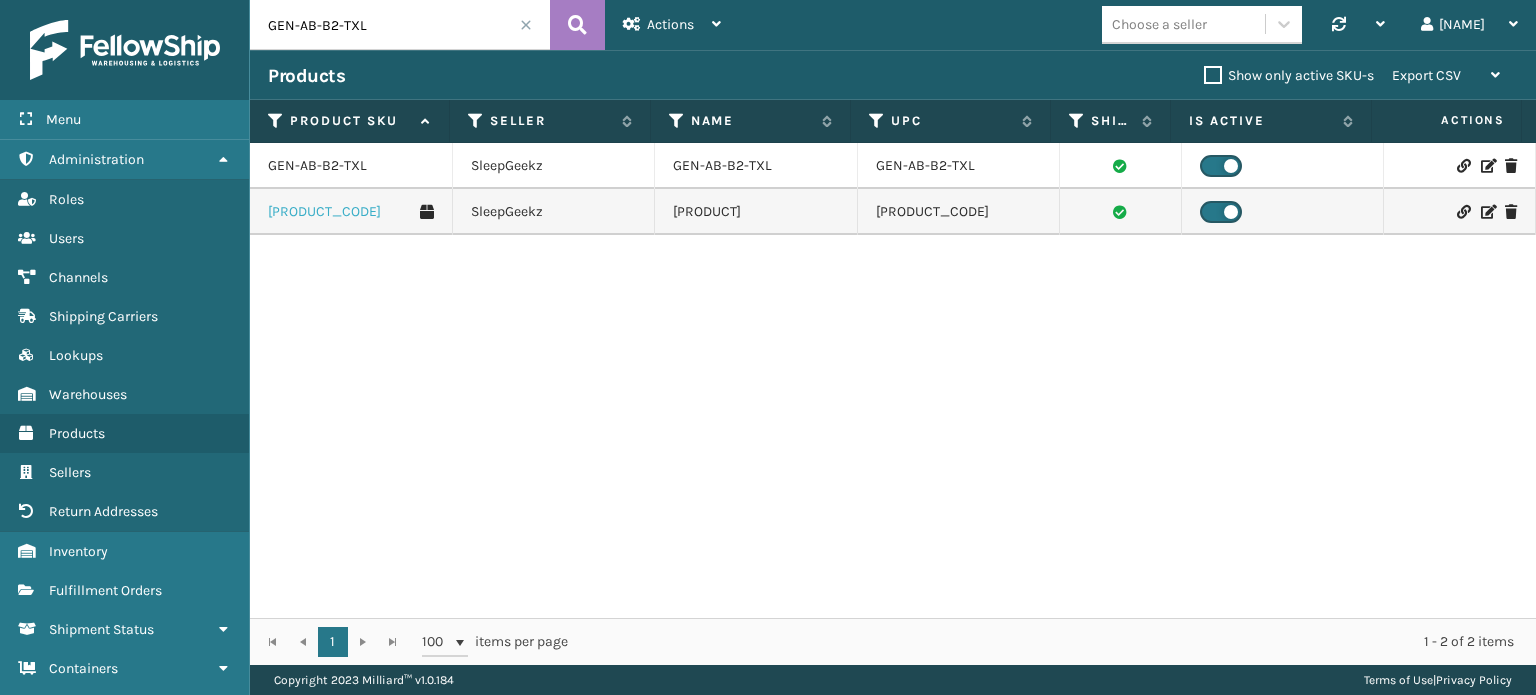 click on "[PRODUCT_CODE]" at bounding box center (324, 212) 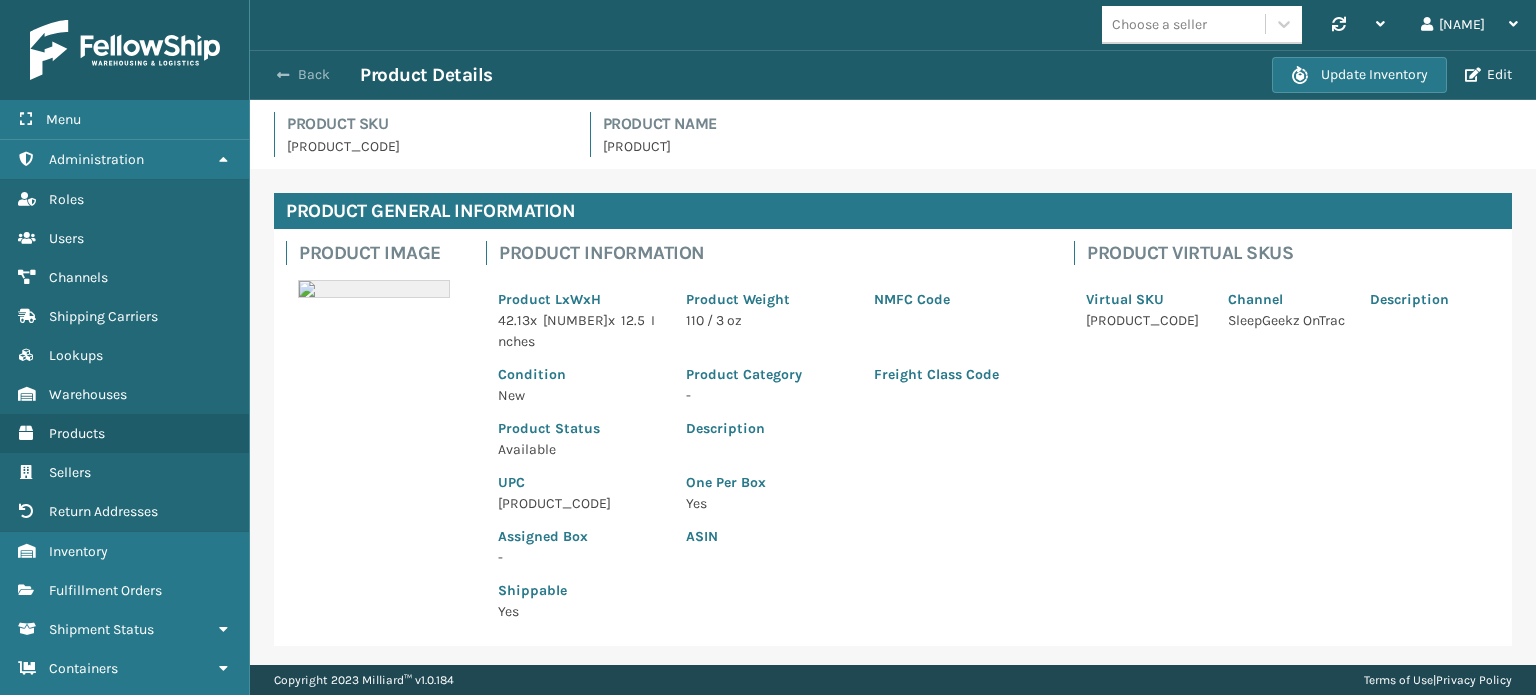 click on "Back" at bounding box center [314, 75] 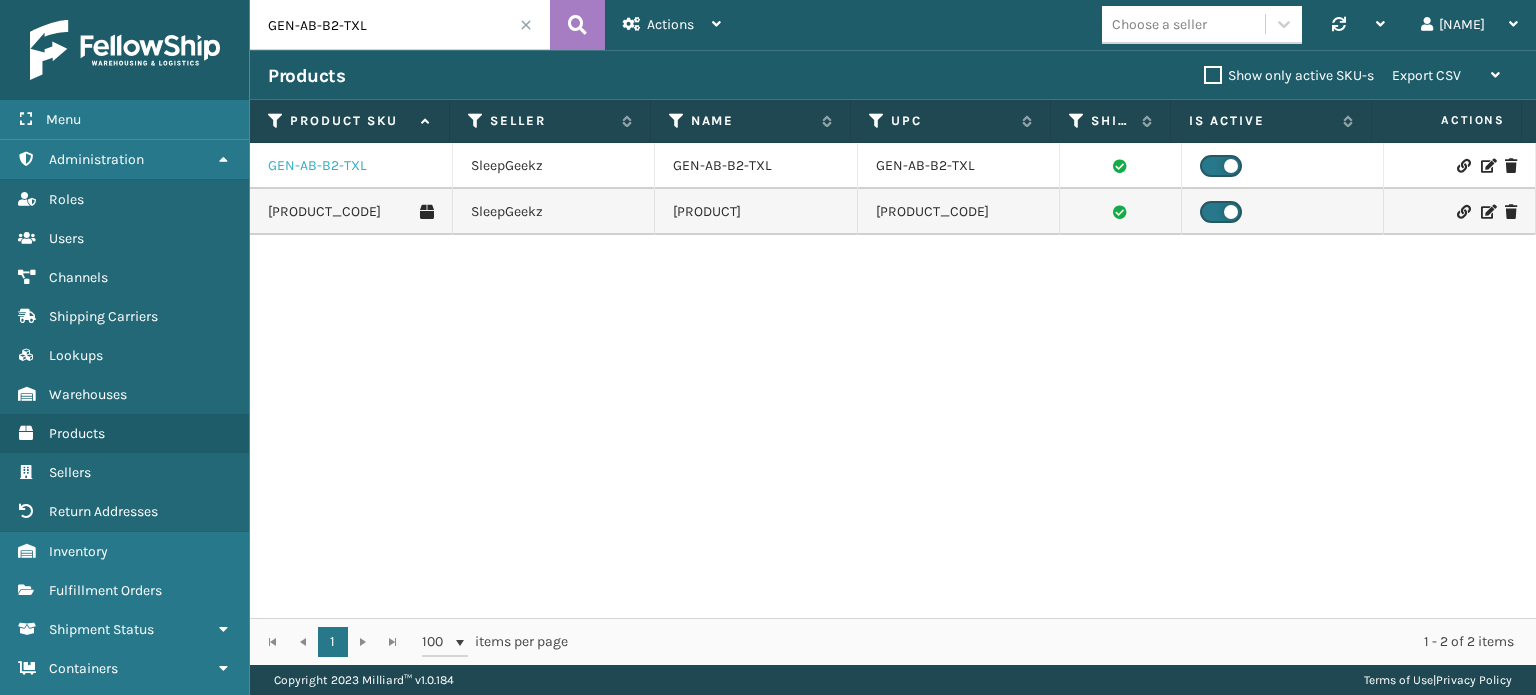click on "GEN-AB-B2-TXL" at bounding box center [317, 166] 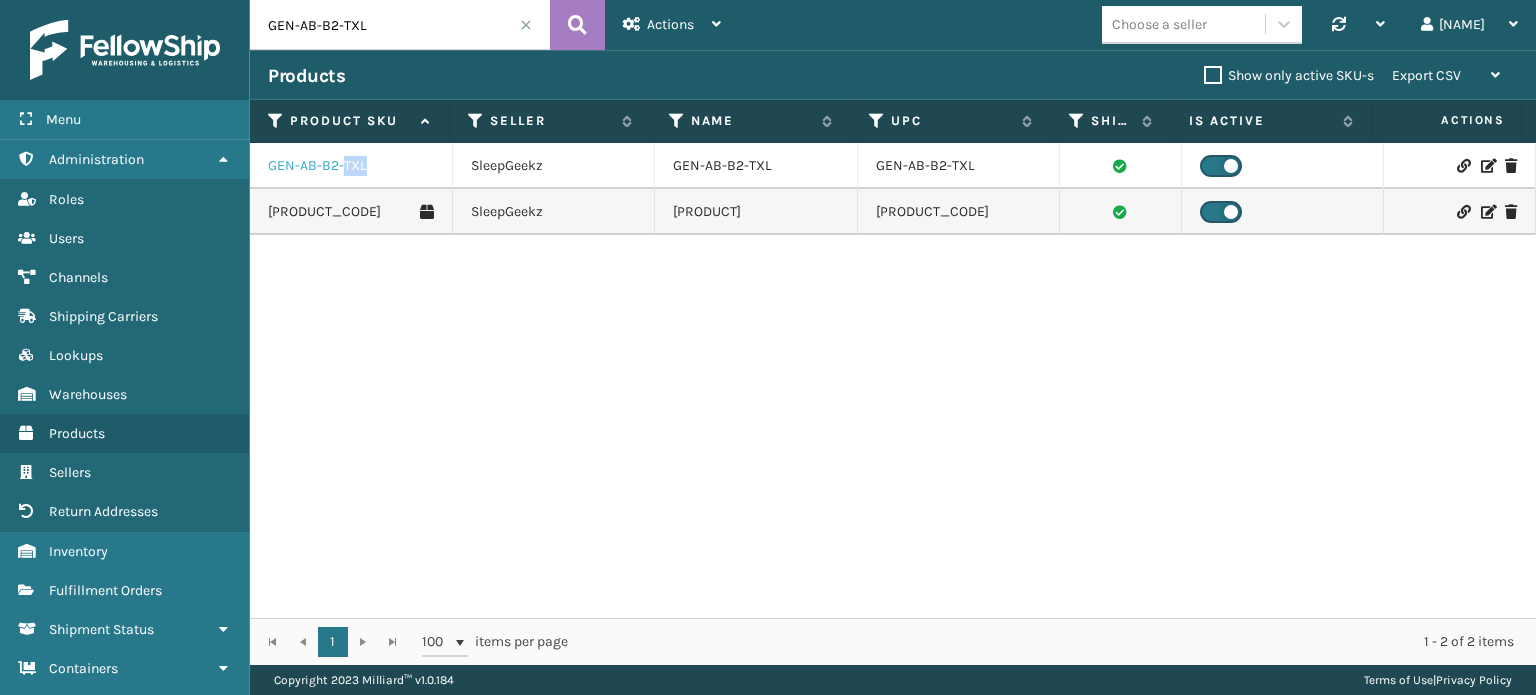 click on "GEN-AB-B2-TXL" at bounding box center [317, 166] 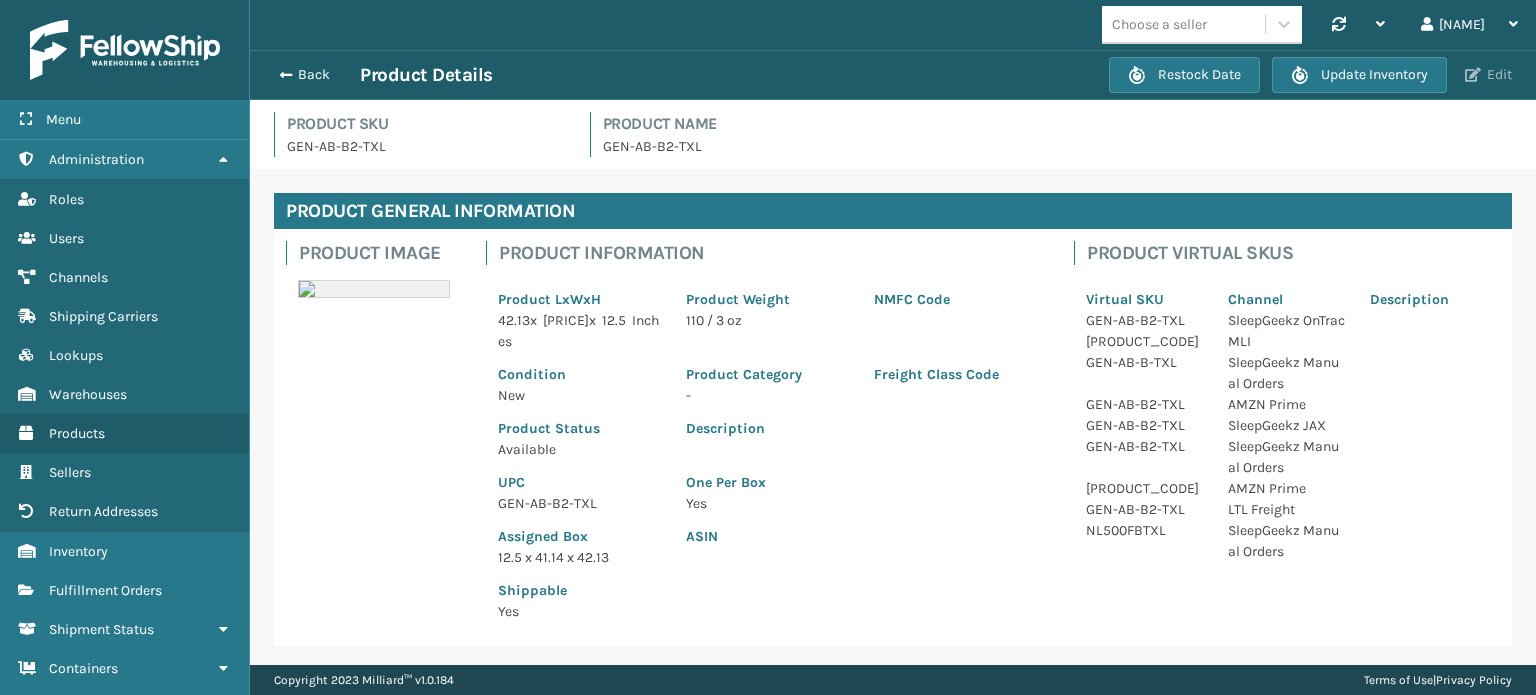 click on "Edit" at bounding box center (1488, 75) 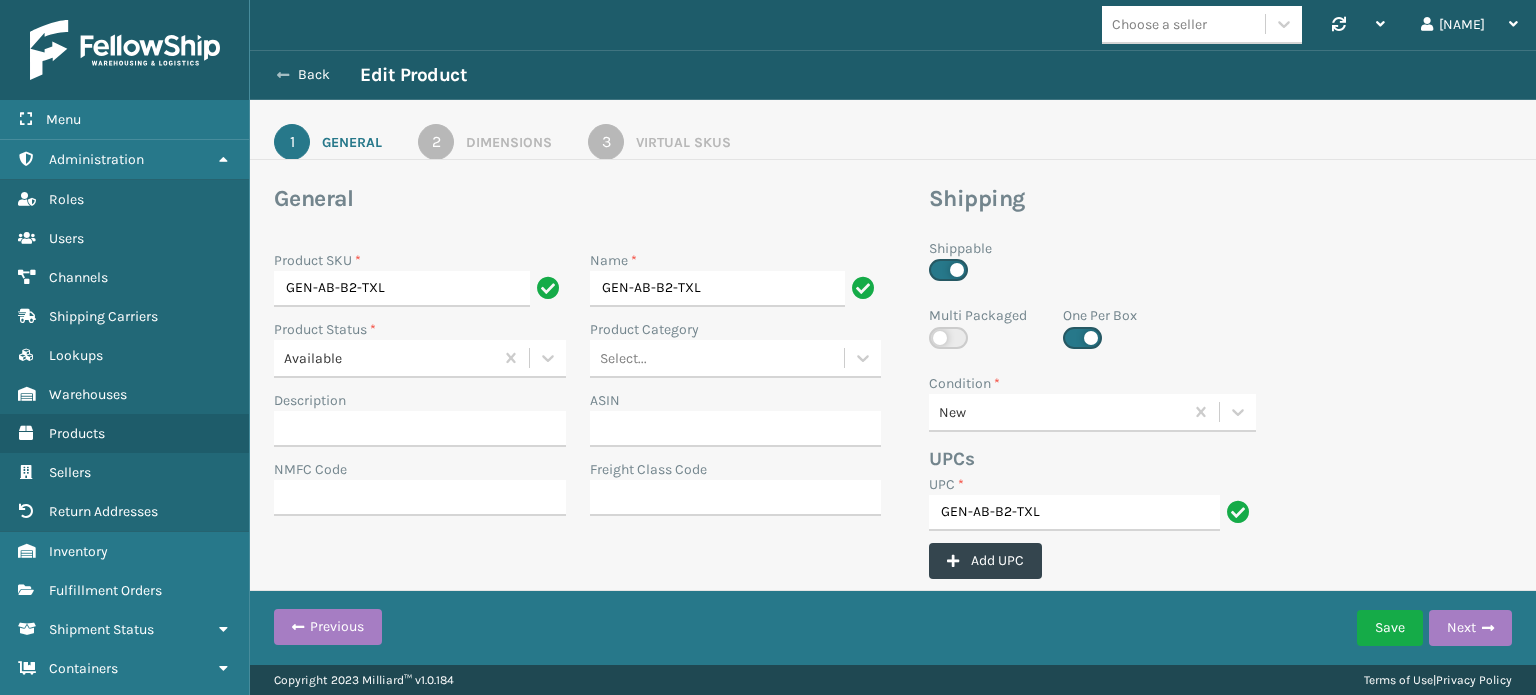 click on "Back" at bounding box center (314, 75) 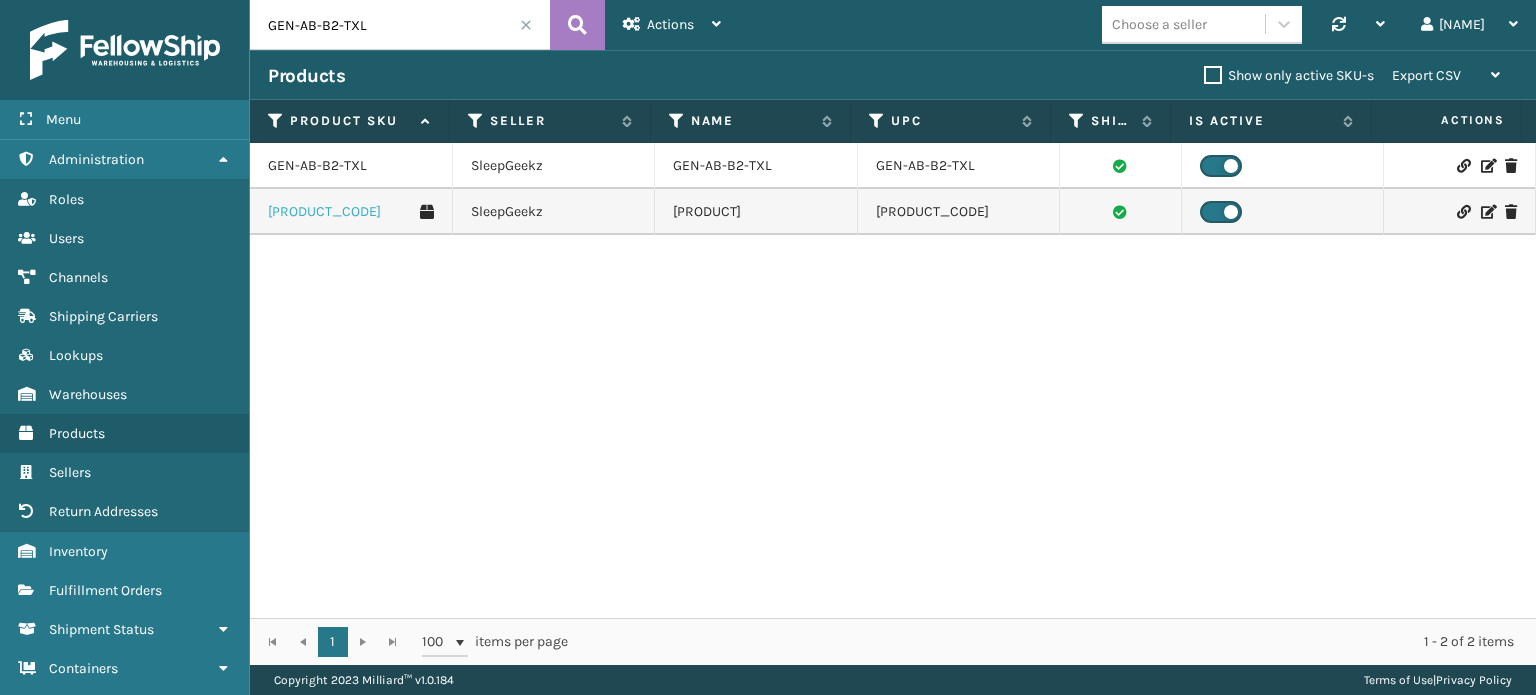 click on "[PRODUCT_CODE]" at bounding box center (324, 212) 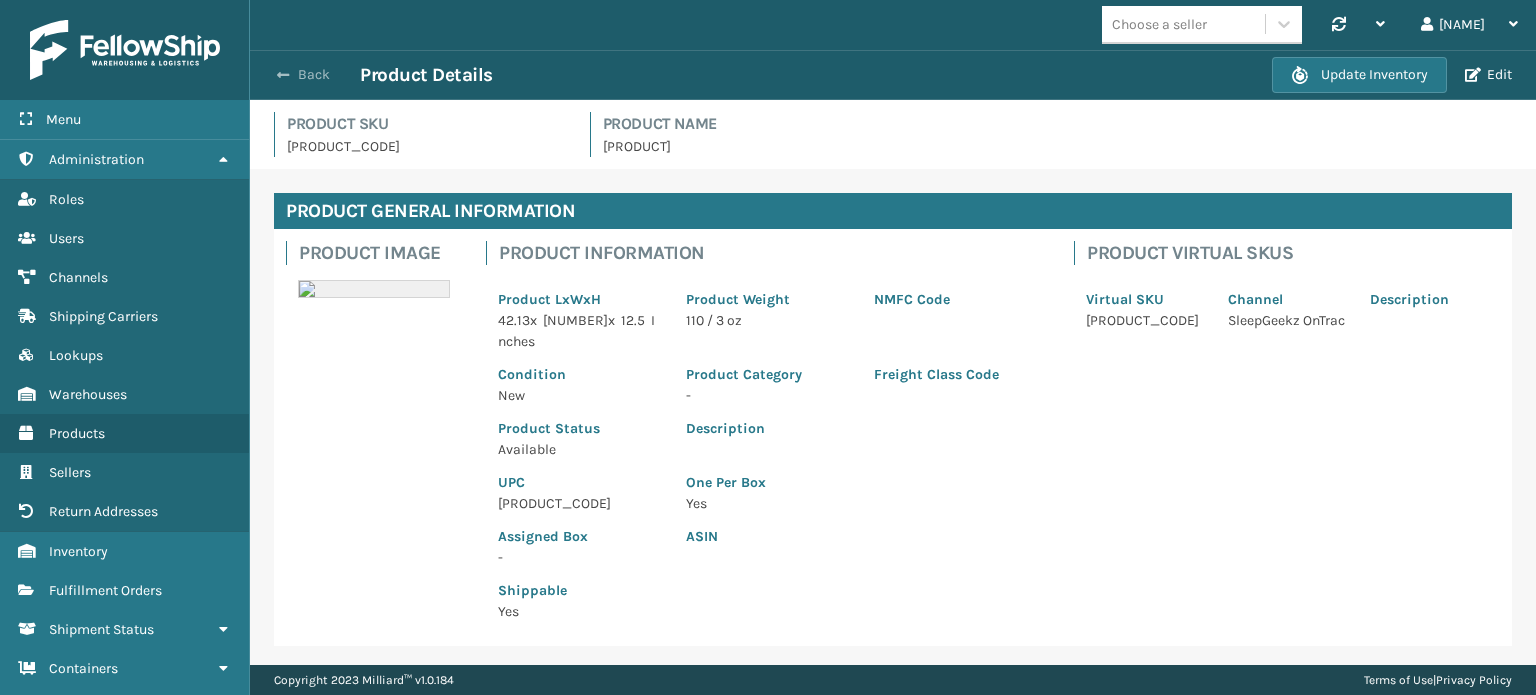drag, startPoint x: 296, startPoint y: 81, endPoint x: 276, endPoint y: 67, distance: 24.41311 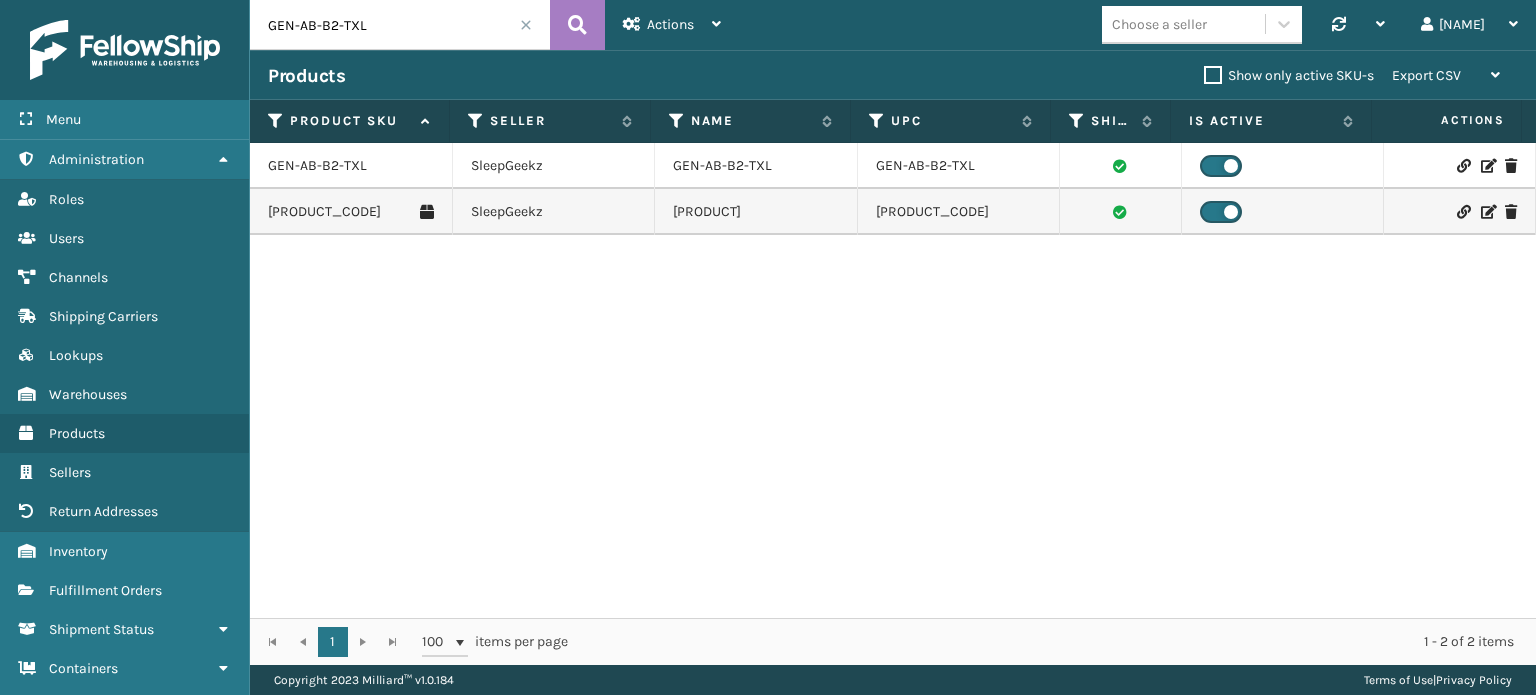 click at bounding box center (1459, 166) 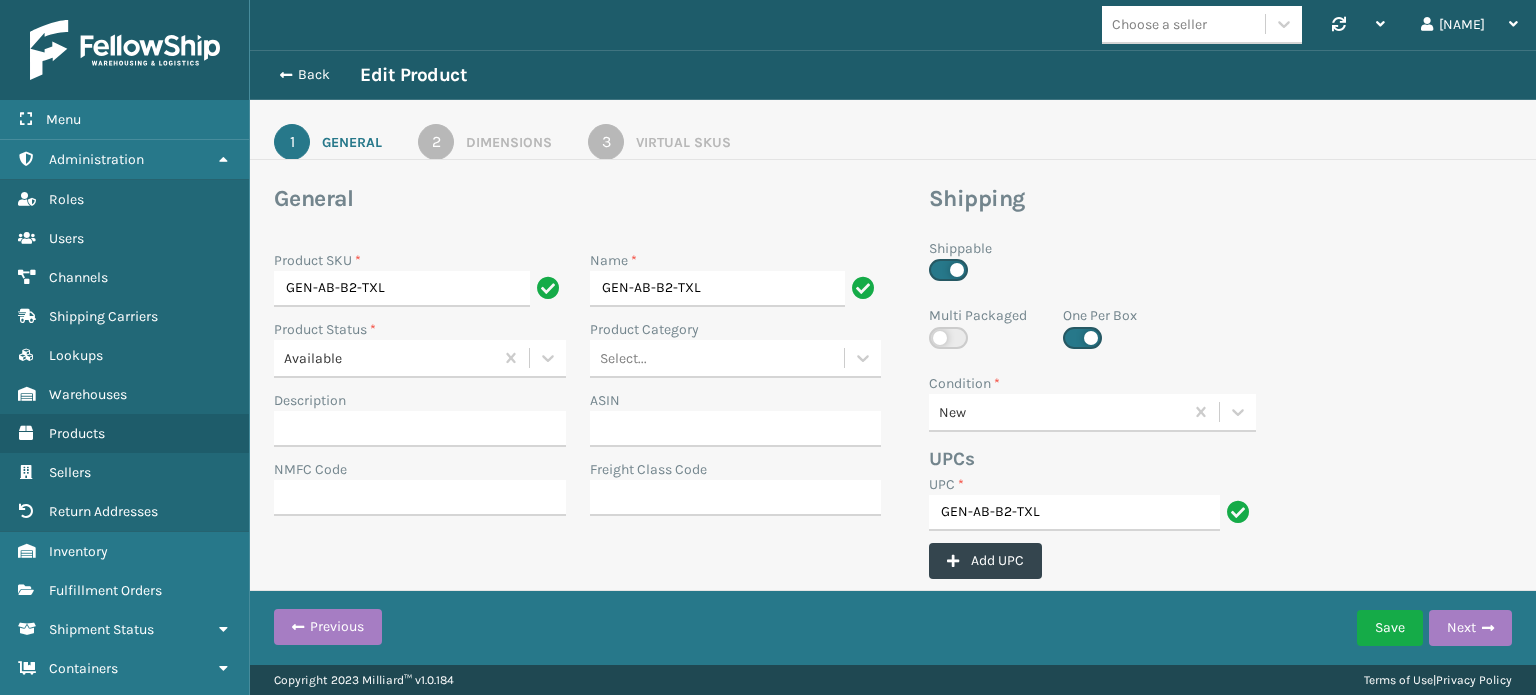 click on "Dimensions" at bounding box center [509, 142] 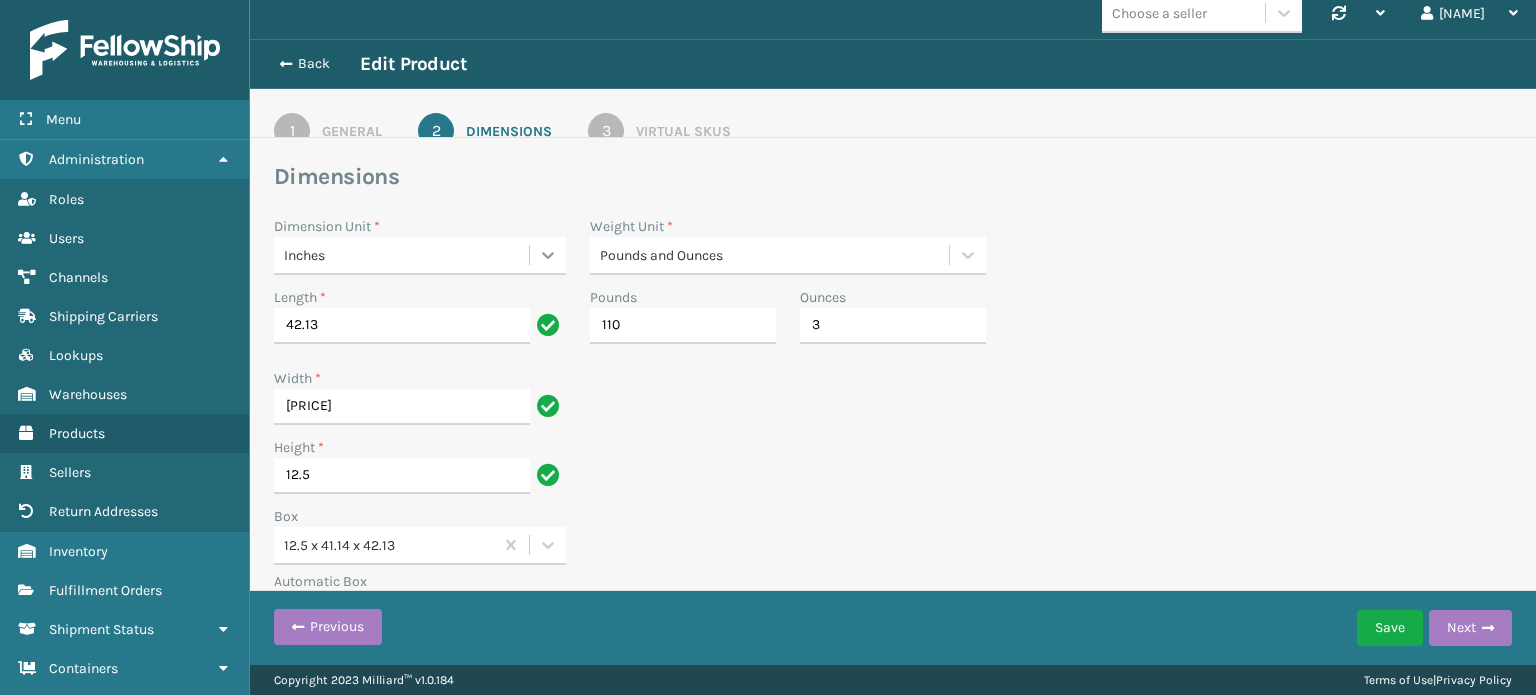 scroll, scrollTop: 48, scrollLeft: 0, axis: vertical 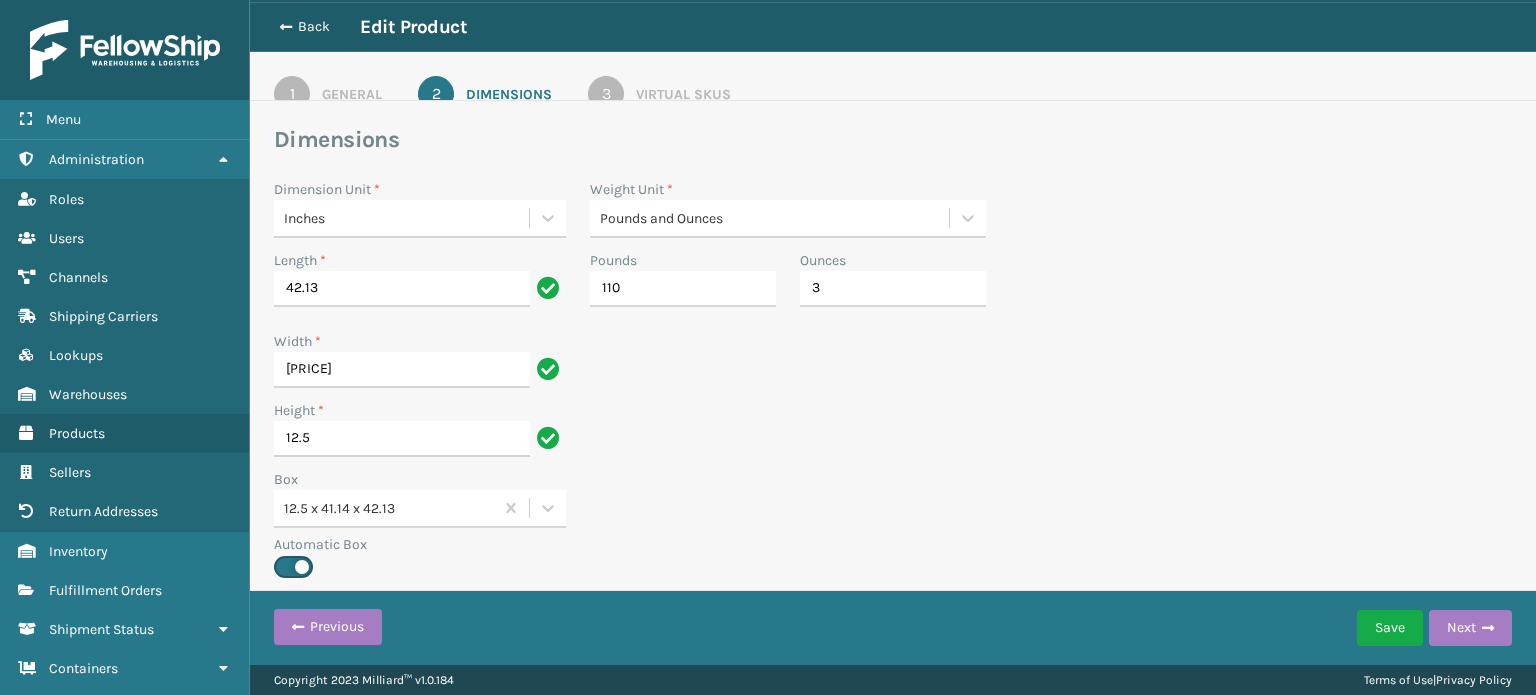 click on "3 Virtual SKUs" at bounding box center (659, 94) 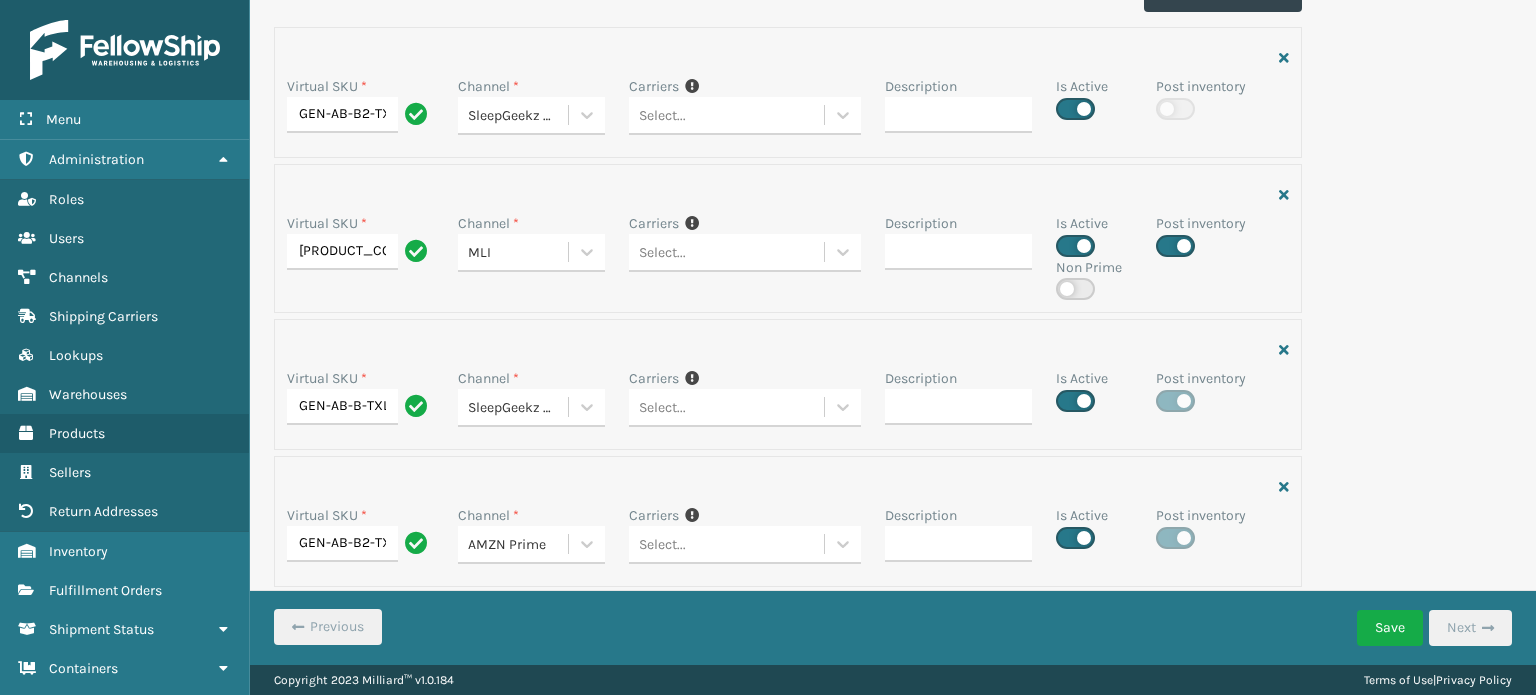 scroll, scrollTop: 0, scrollLeft: 0, axis: both 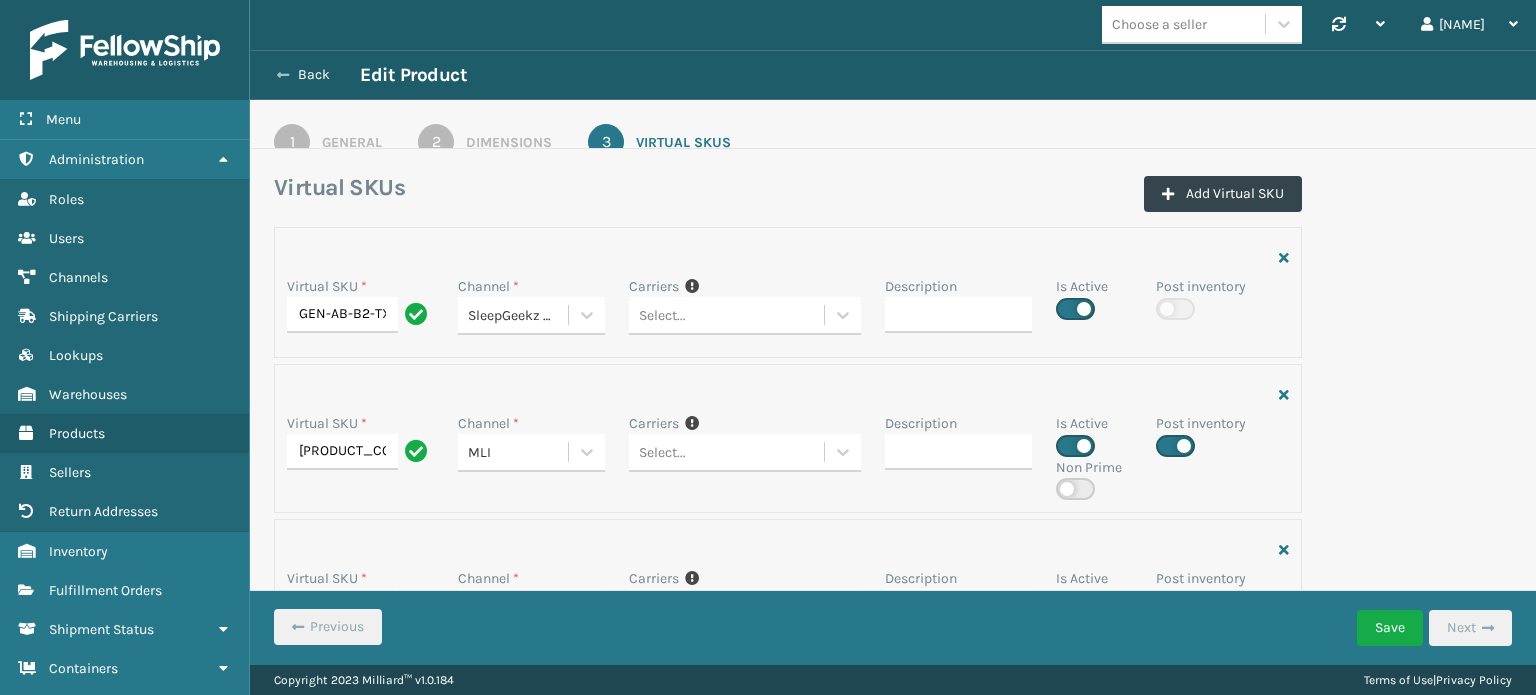 click on "Back" at bounding box center (314, 75) 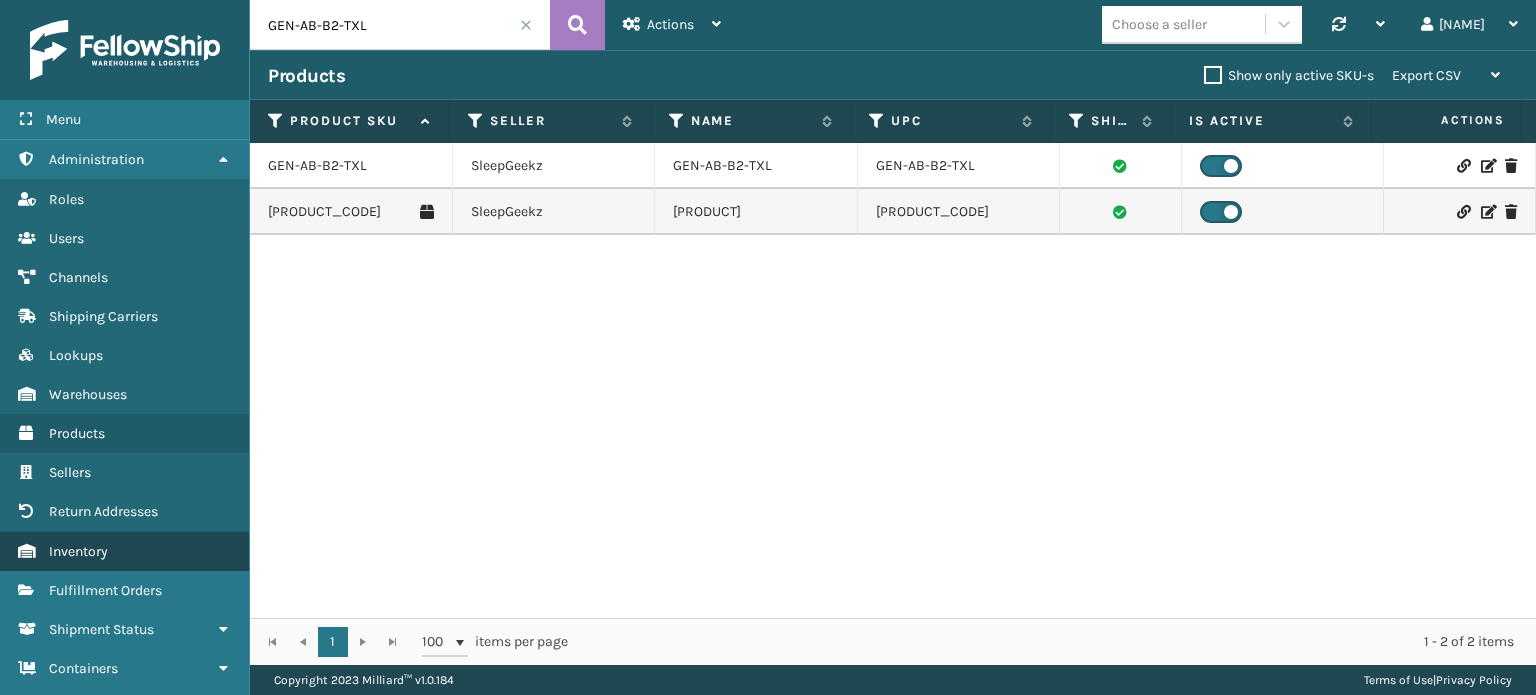 click on "Inventory" at bounding box center (124, 551) 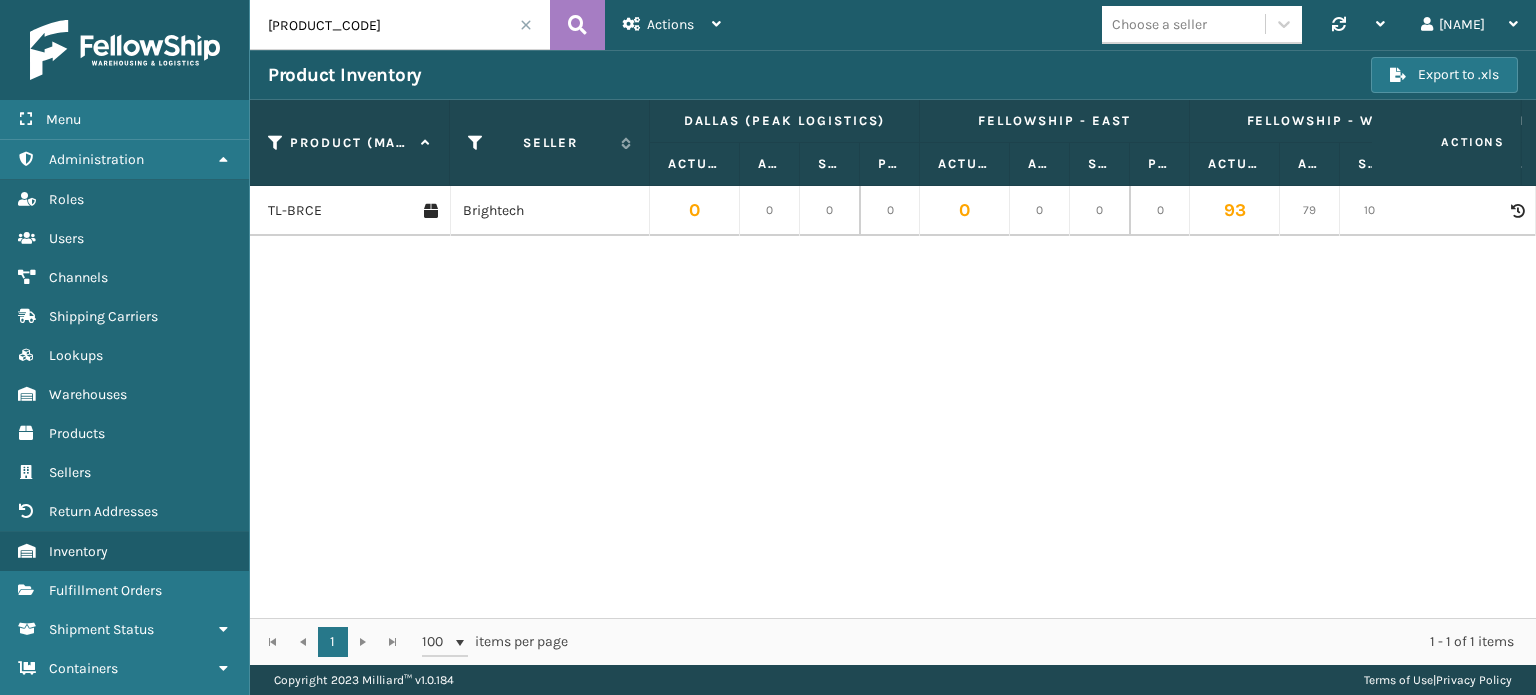 click on "[PRODUCT_CODE]" at bounding box center [400, 25] 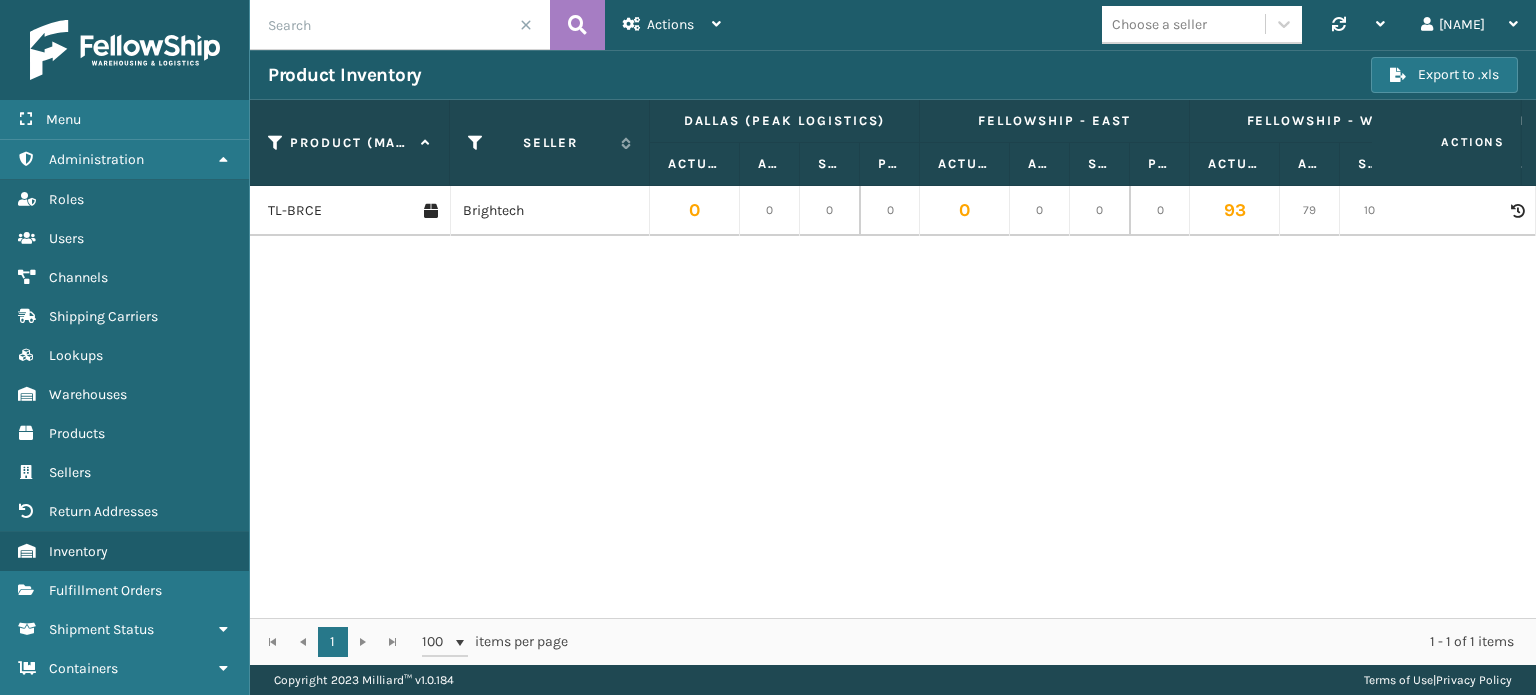paste on "GEN-AB-B2-TXL" 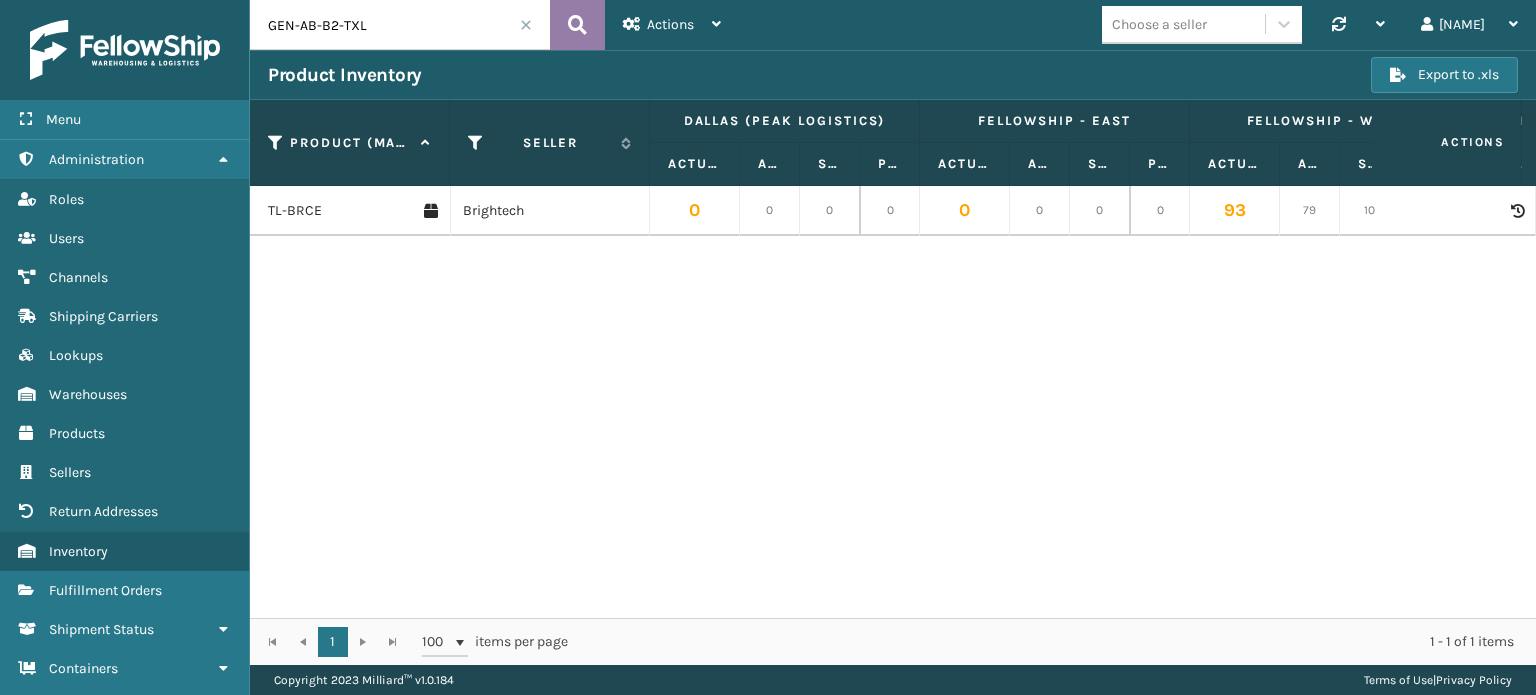 click at bounding box center (577, 25) 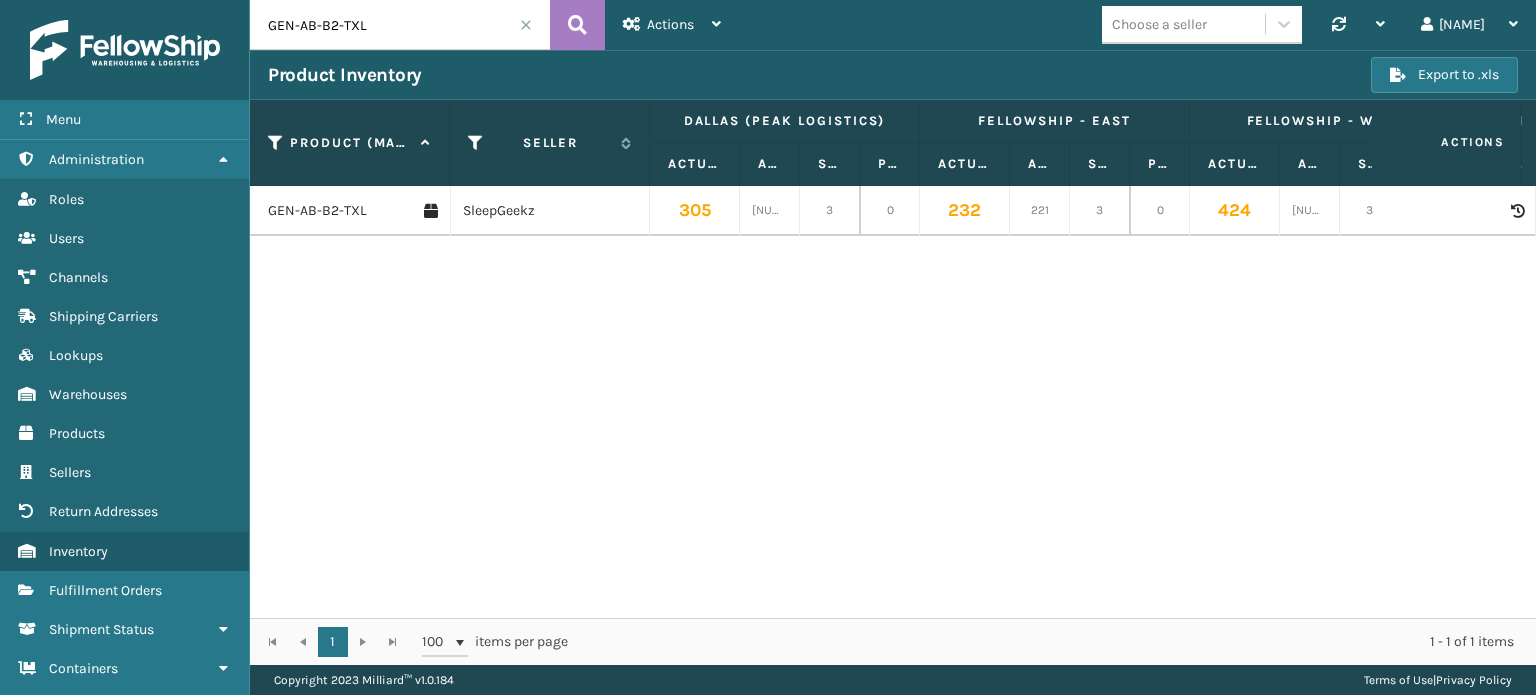 click on "424" at bounding box center (1235, 211) 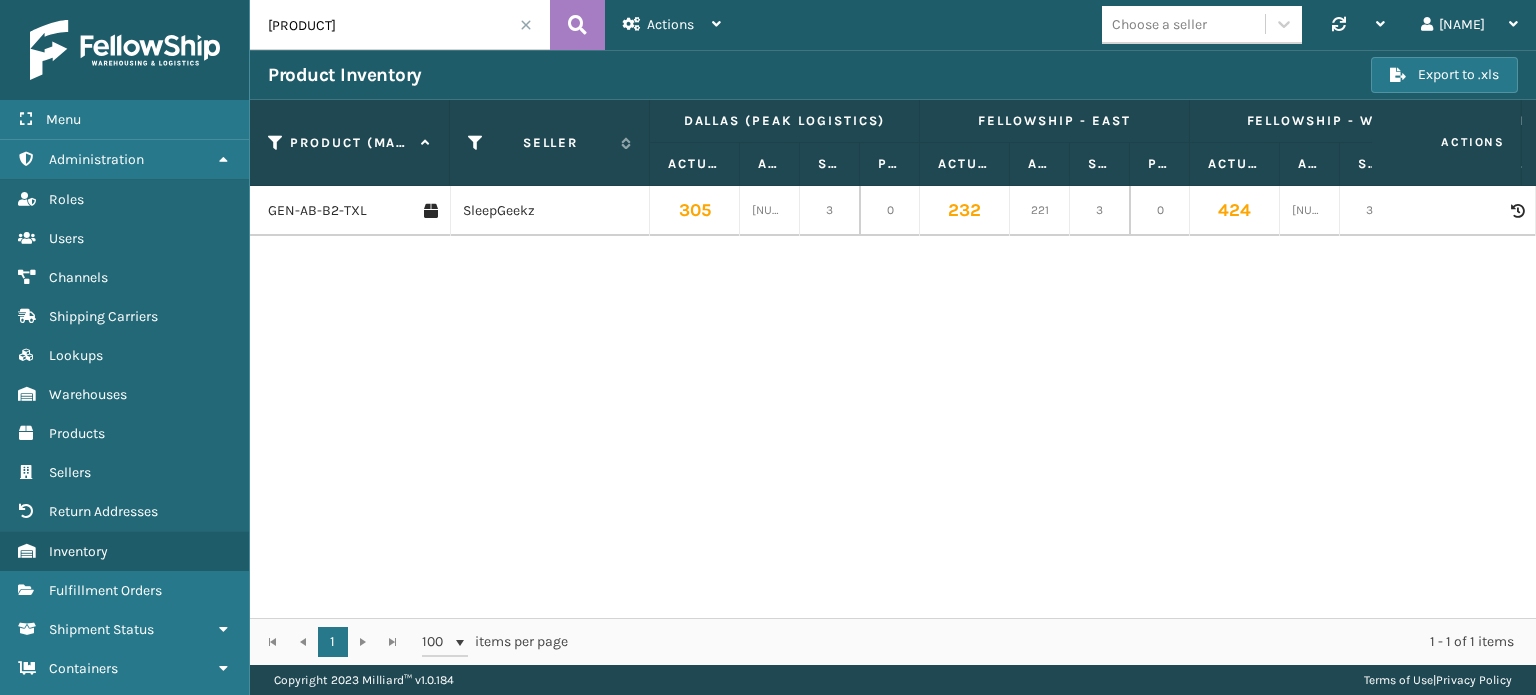 type on "[PRODUCT]" 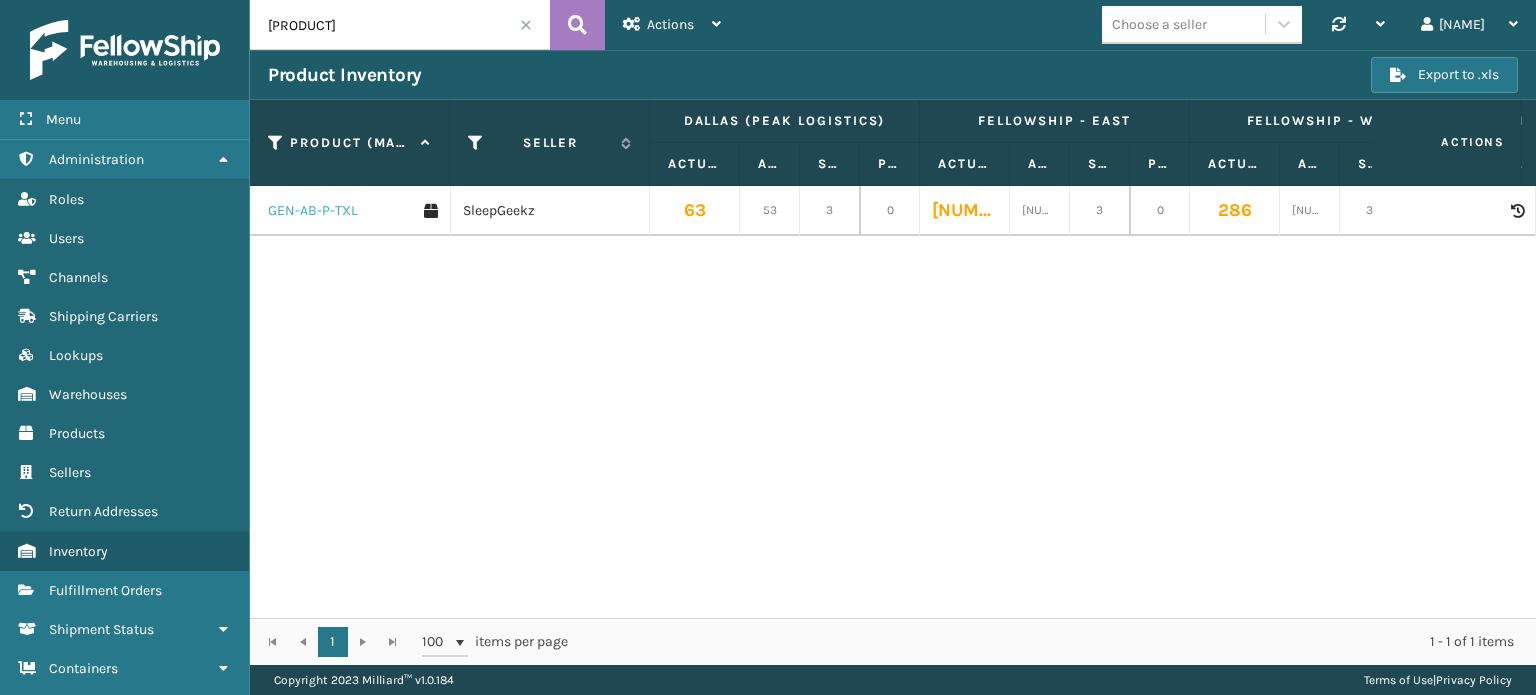click on "GEN-AB-P-TXL" at bounding box center [313, 211] 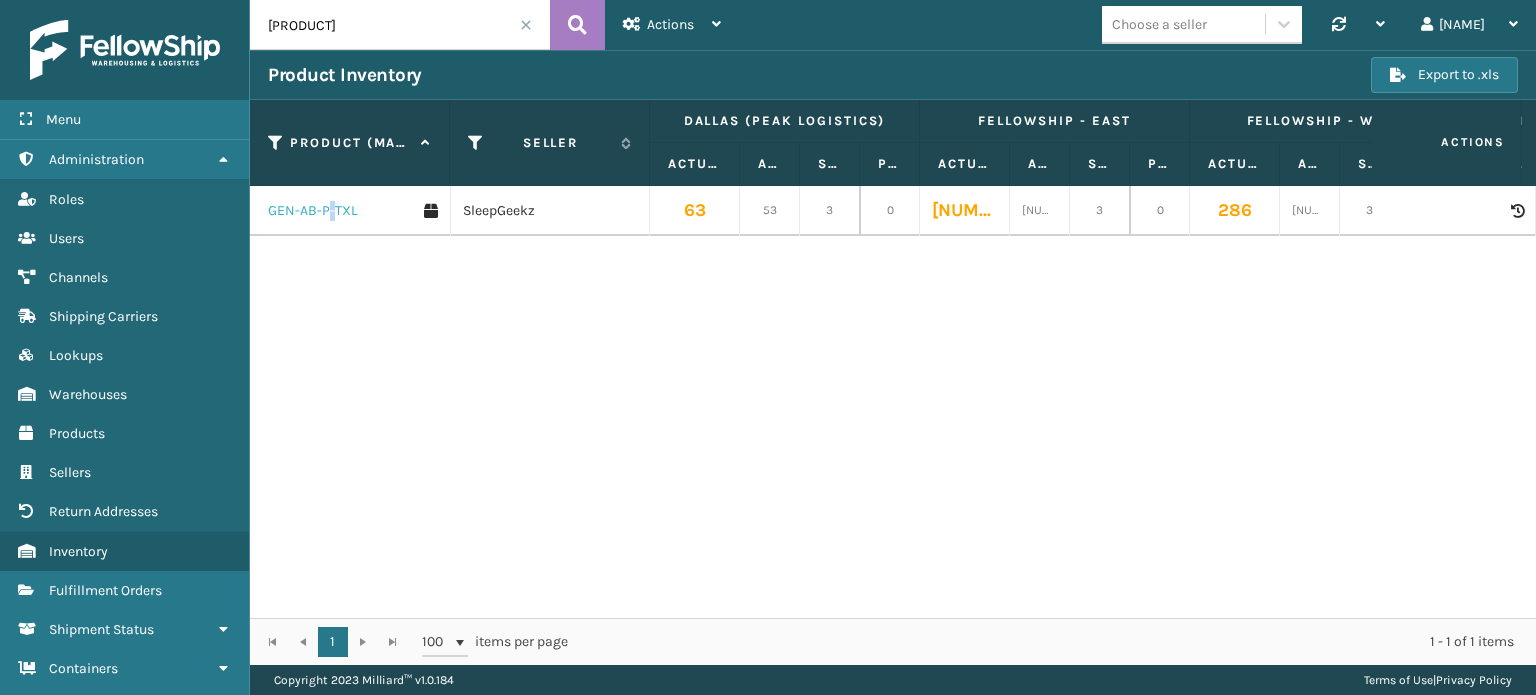 click on "GEN-AB-P-TXL" at bounding box center (313, 211) 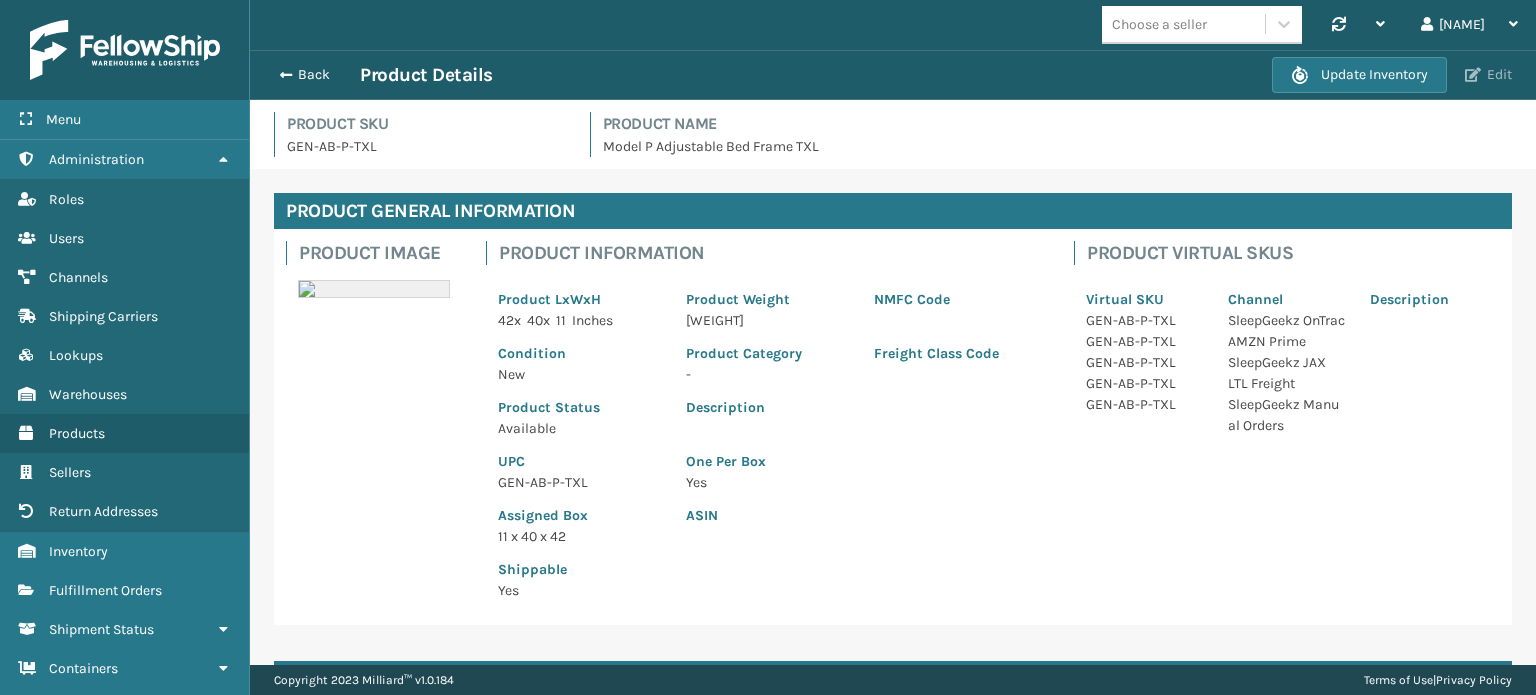 click at bounding box center (1473, 75) 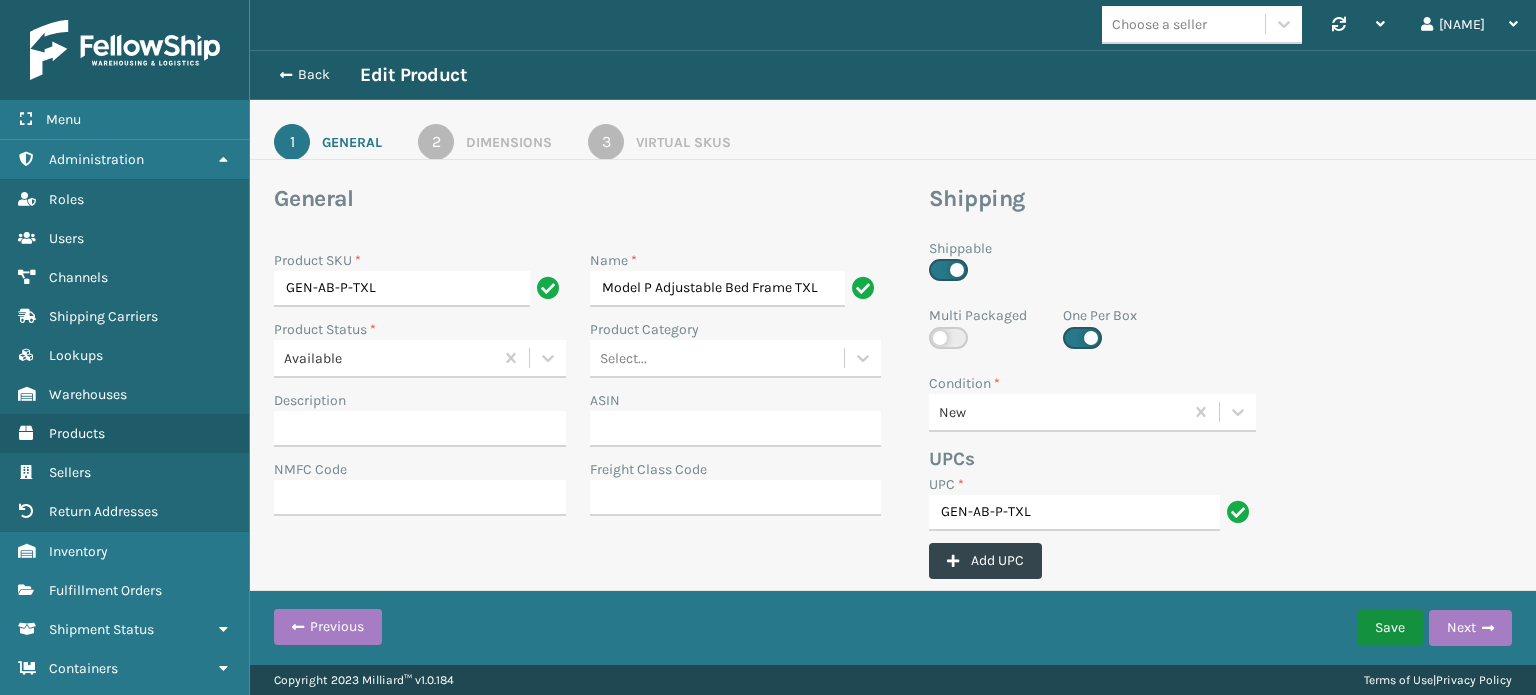click on "Save" at bounding box center [1390, 628] 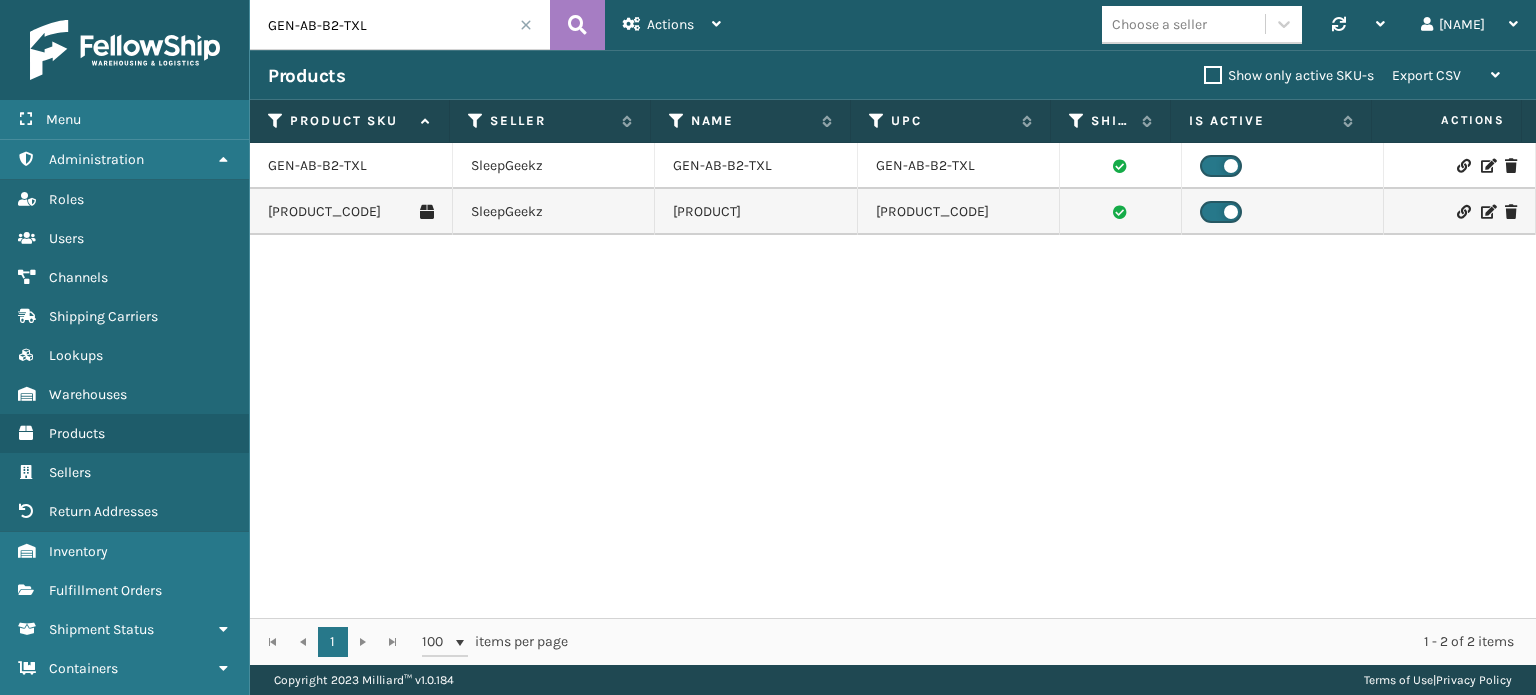 click at bounding box center (1463, 166) 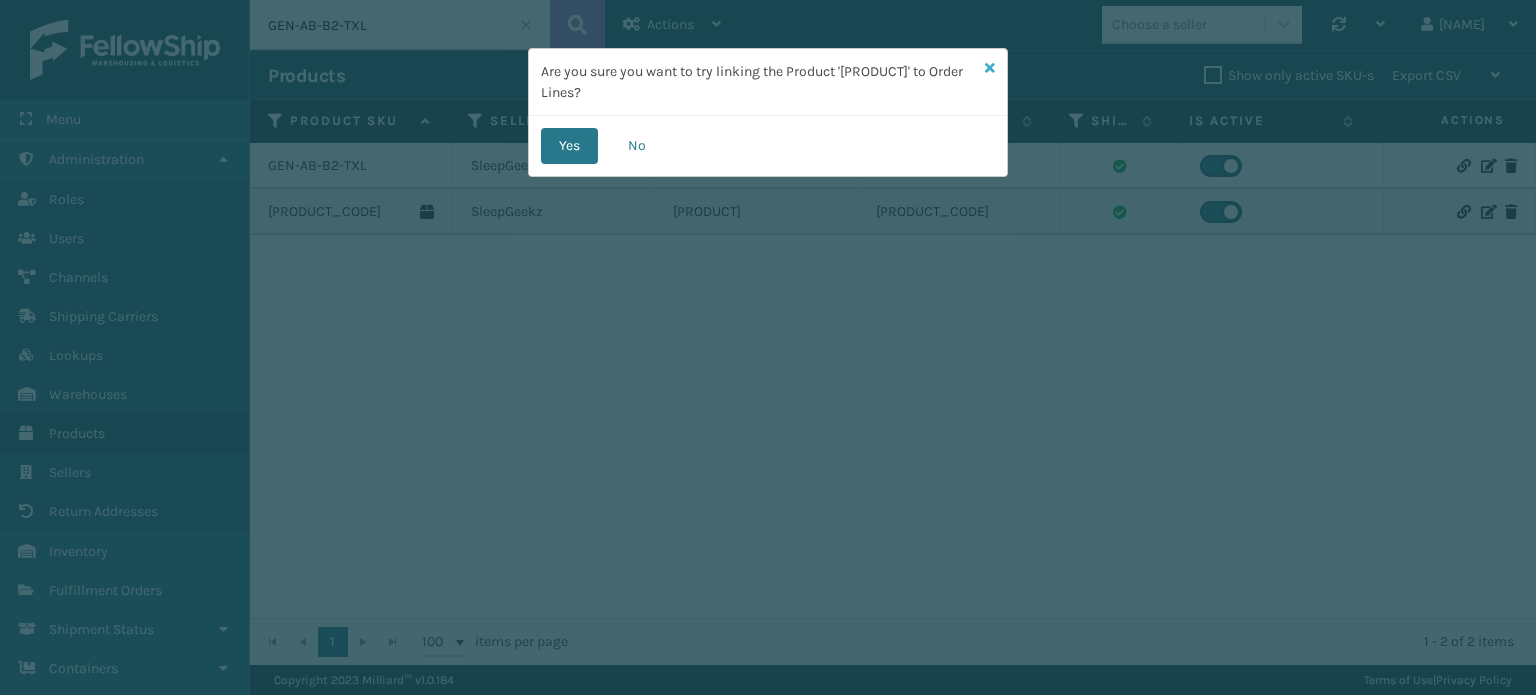 click at bounding box center (990, 68) 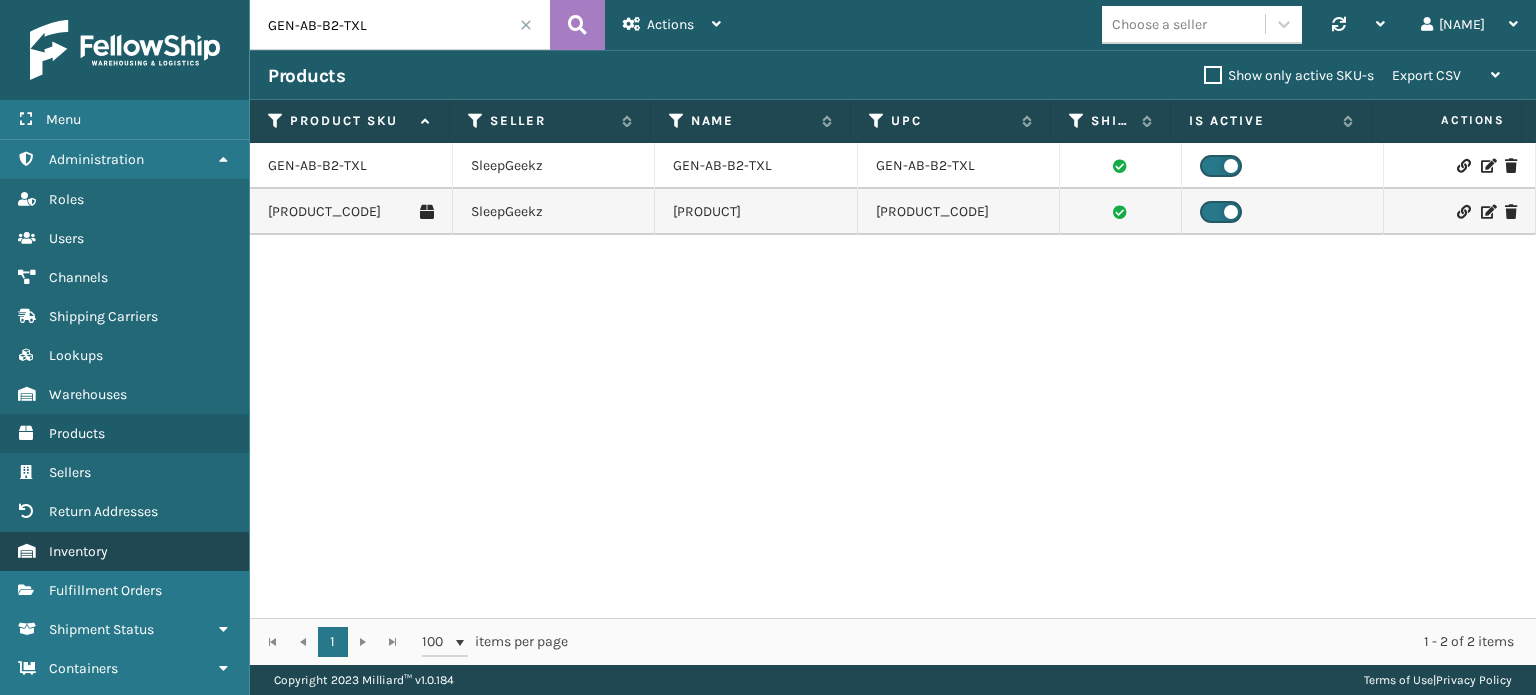 click on "Inventory" at bounding box center (78, 551) 